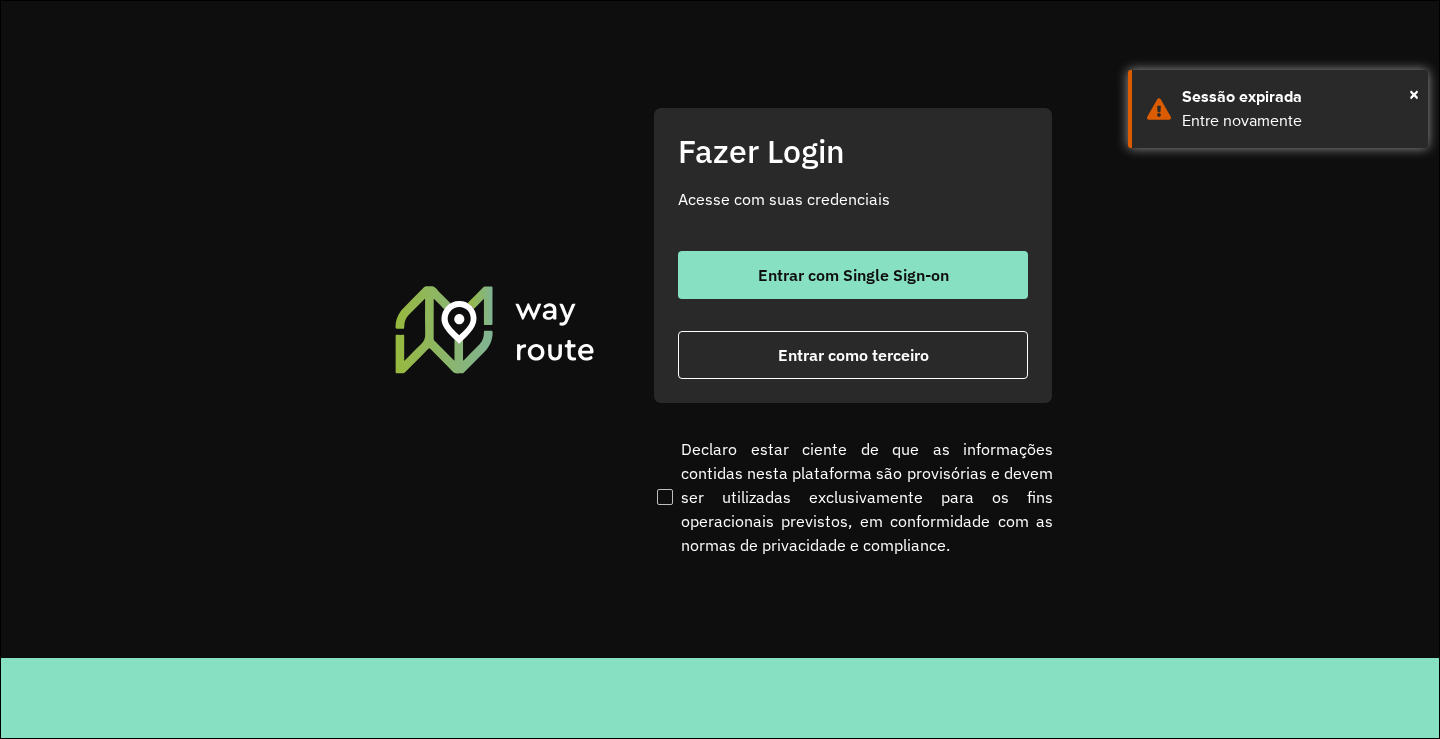 scroll, scrollTop: 0, scrollLeft: 0, axis: both 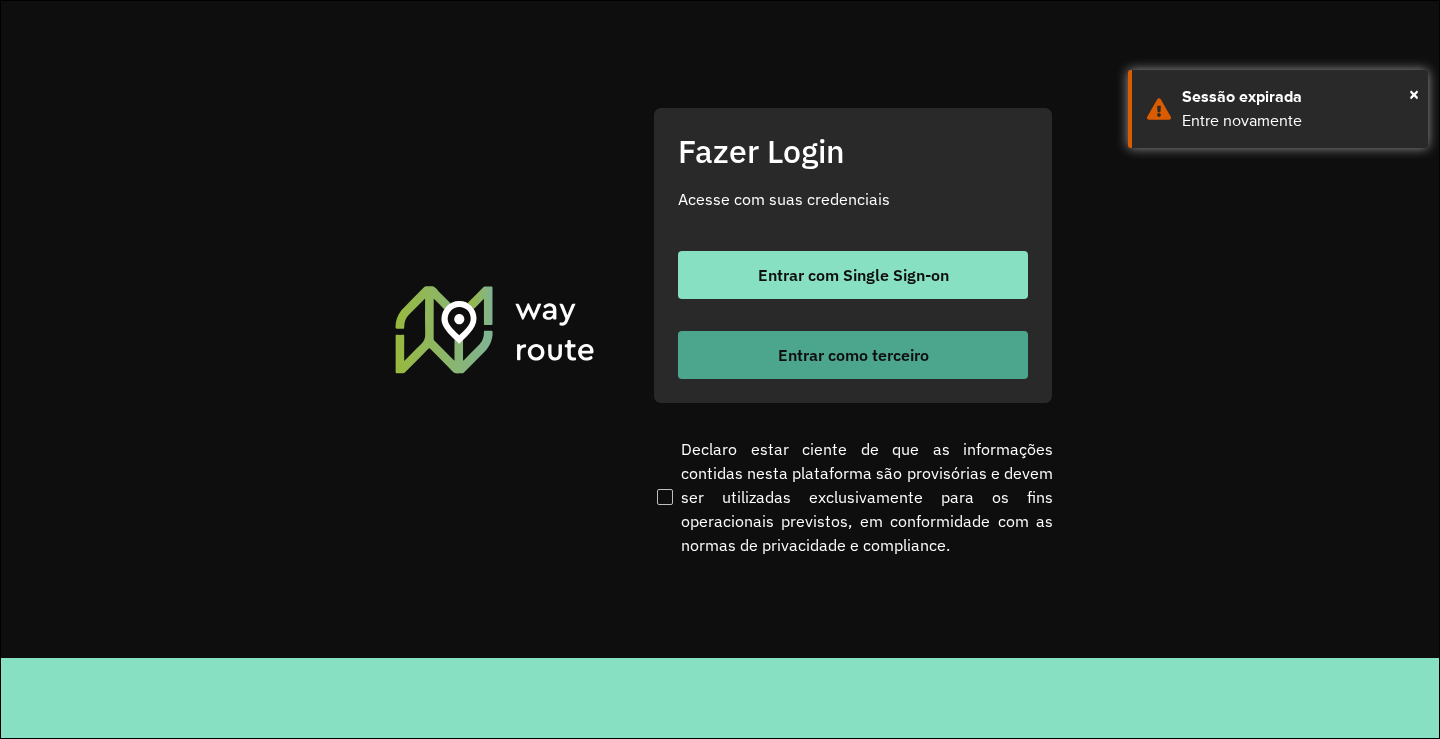 click on "Entrar como terceiro" at bounding box center (853, 355) 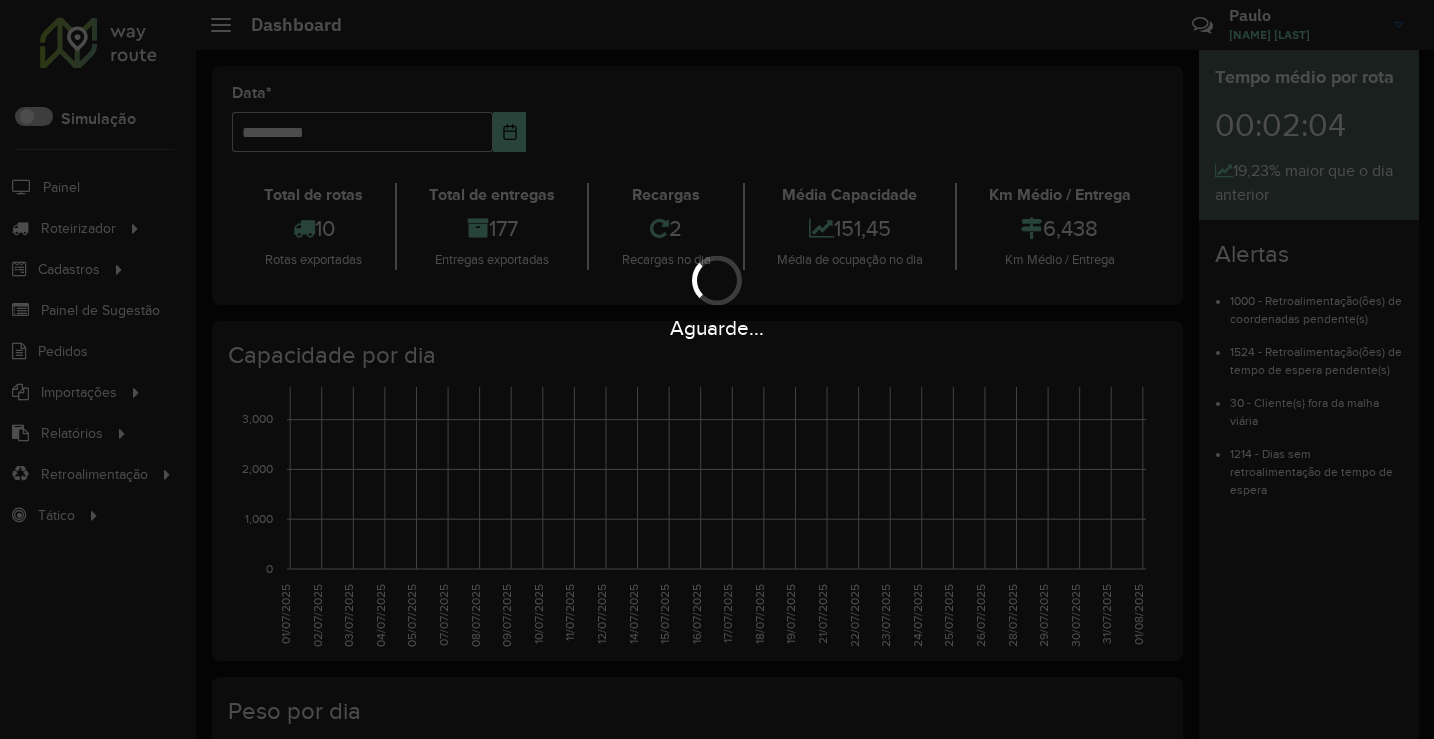 scroll, scrollTop: 0, scrollLeft: 0, axis: both 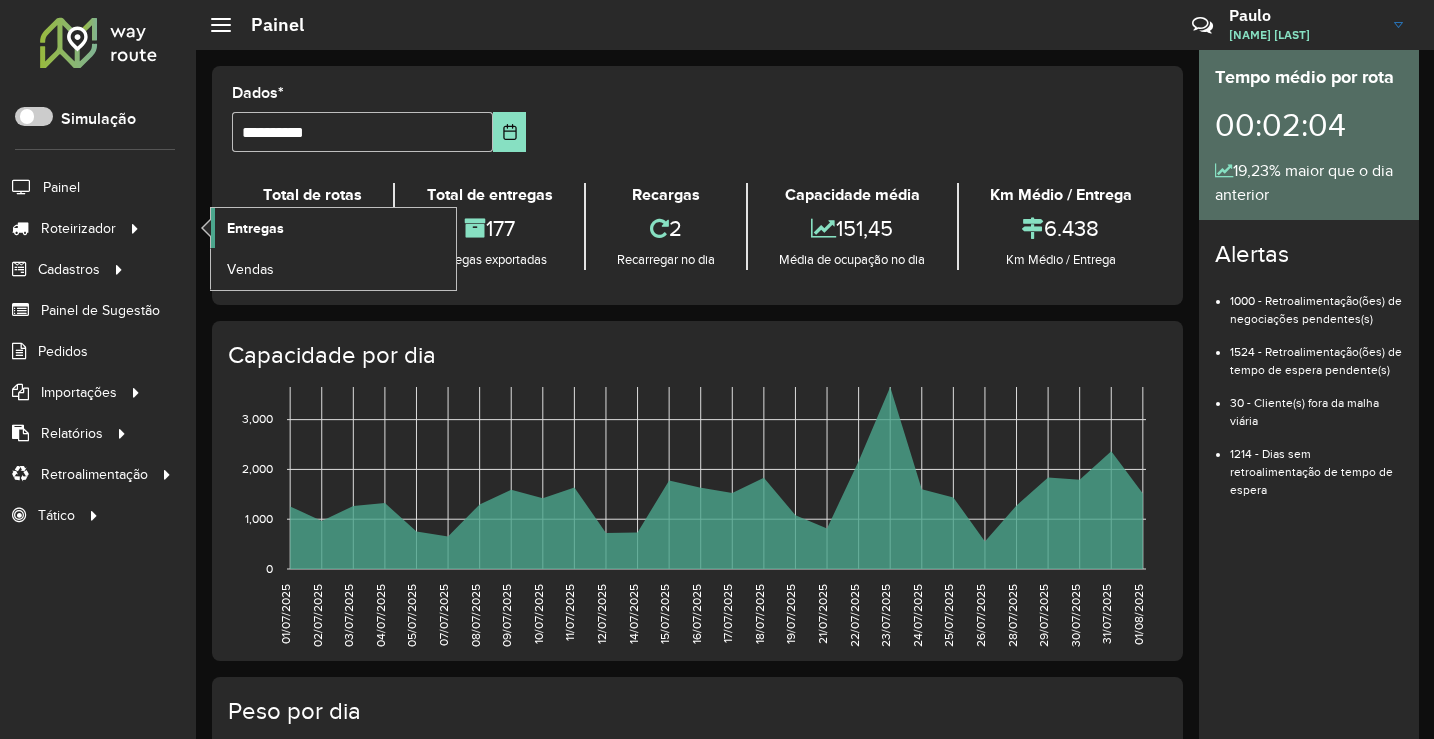 click on "Entregas" 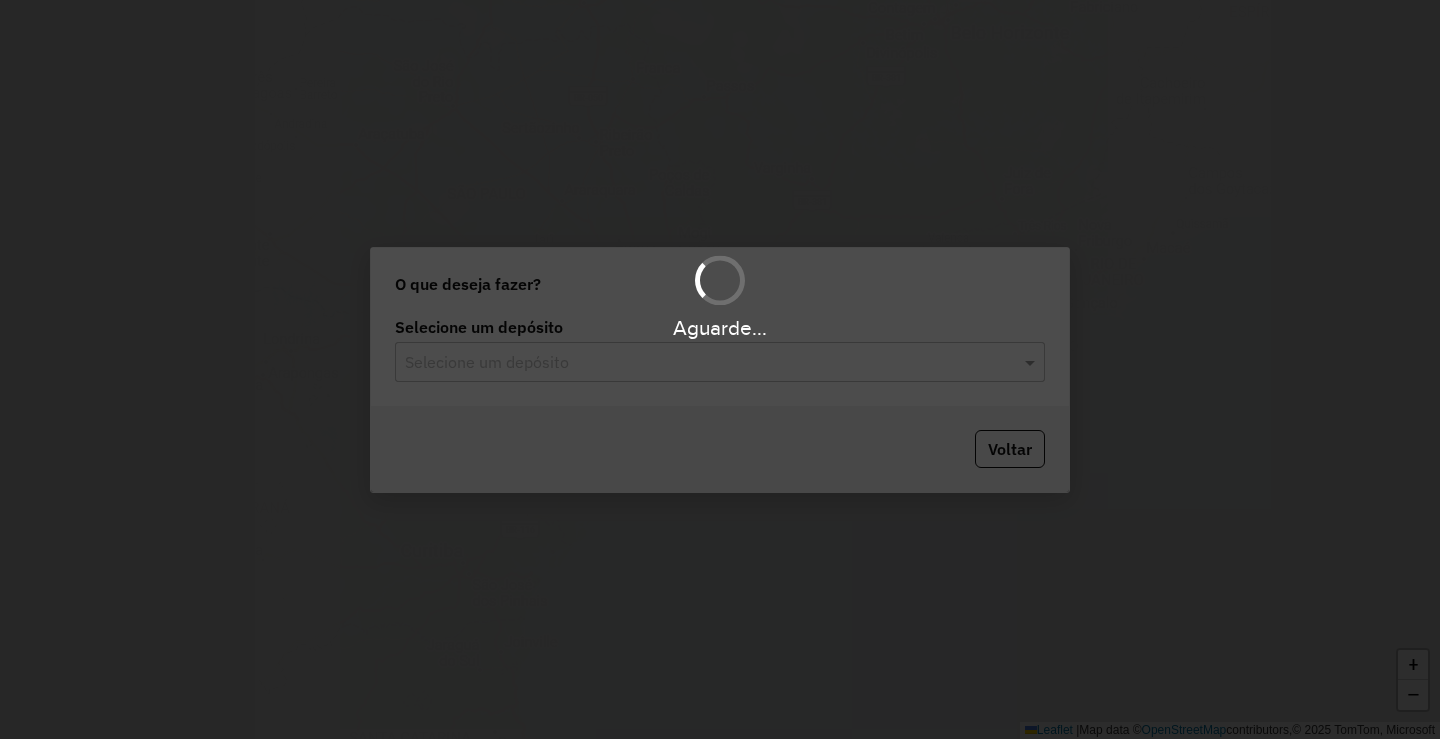 scroll, scrollTop: 0, scrollLeft: 0, axis: both 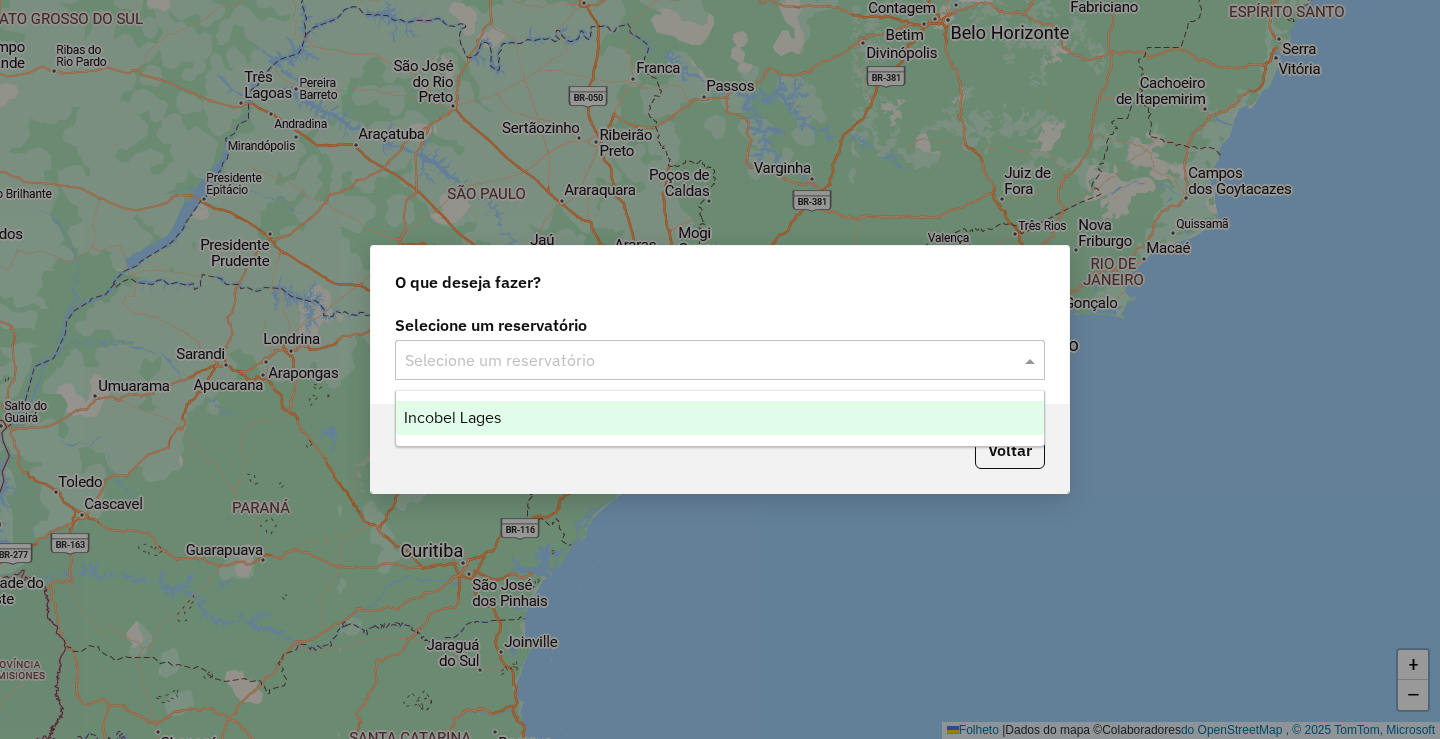 drag, startPoint x: 672, startPoint y: 362, endPoint x: 611, endPoint y: 394, distance: 68.88396 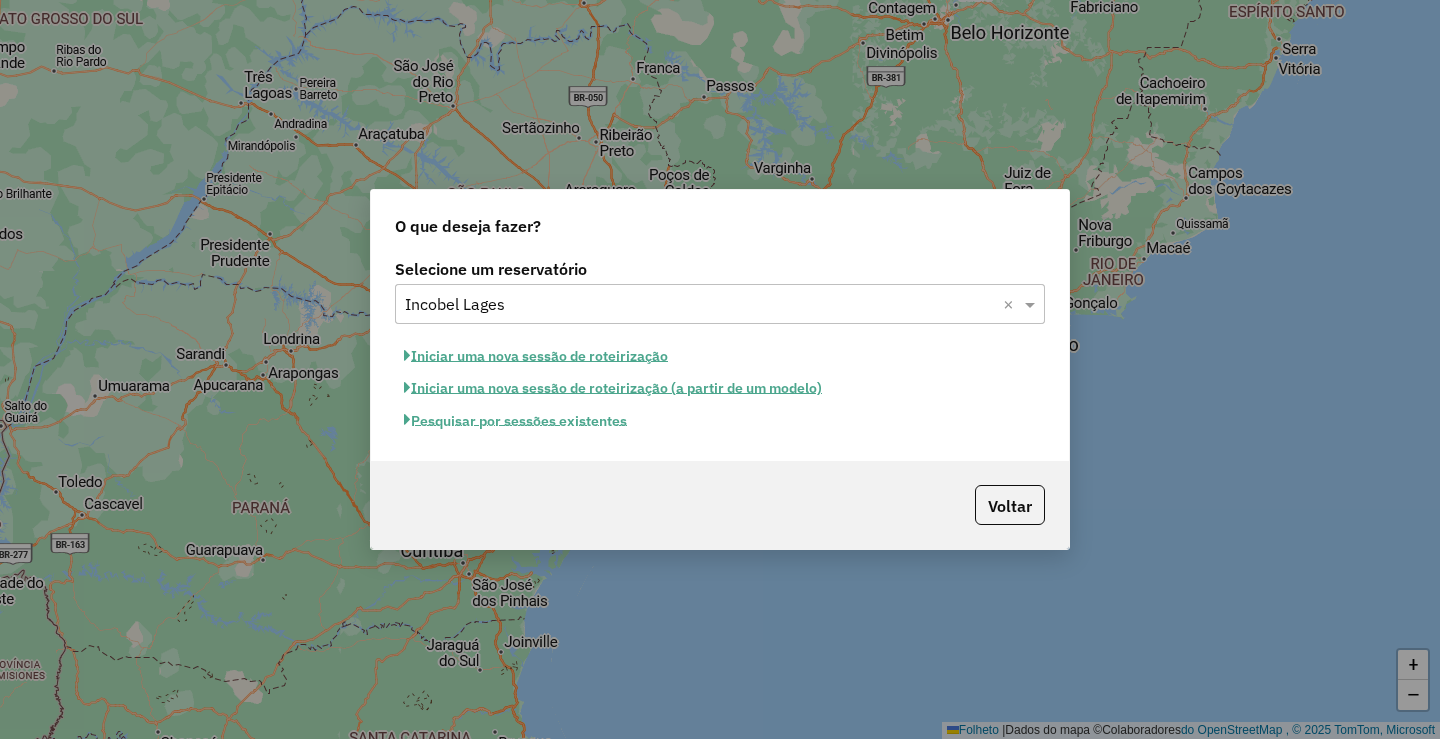 click on "Pesquisar por sessões existentes" 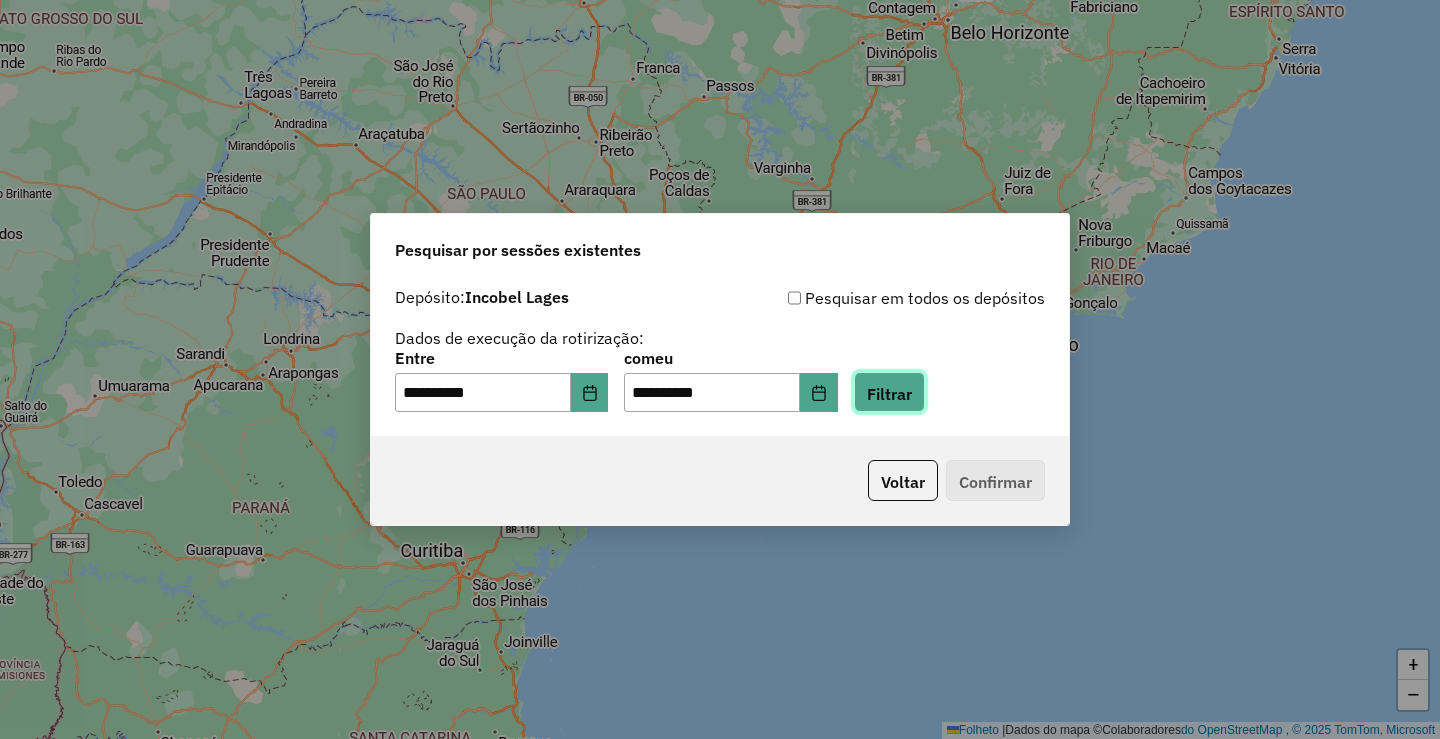 click on "Filtrar" 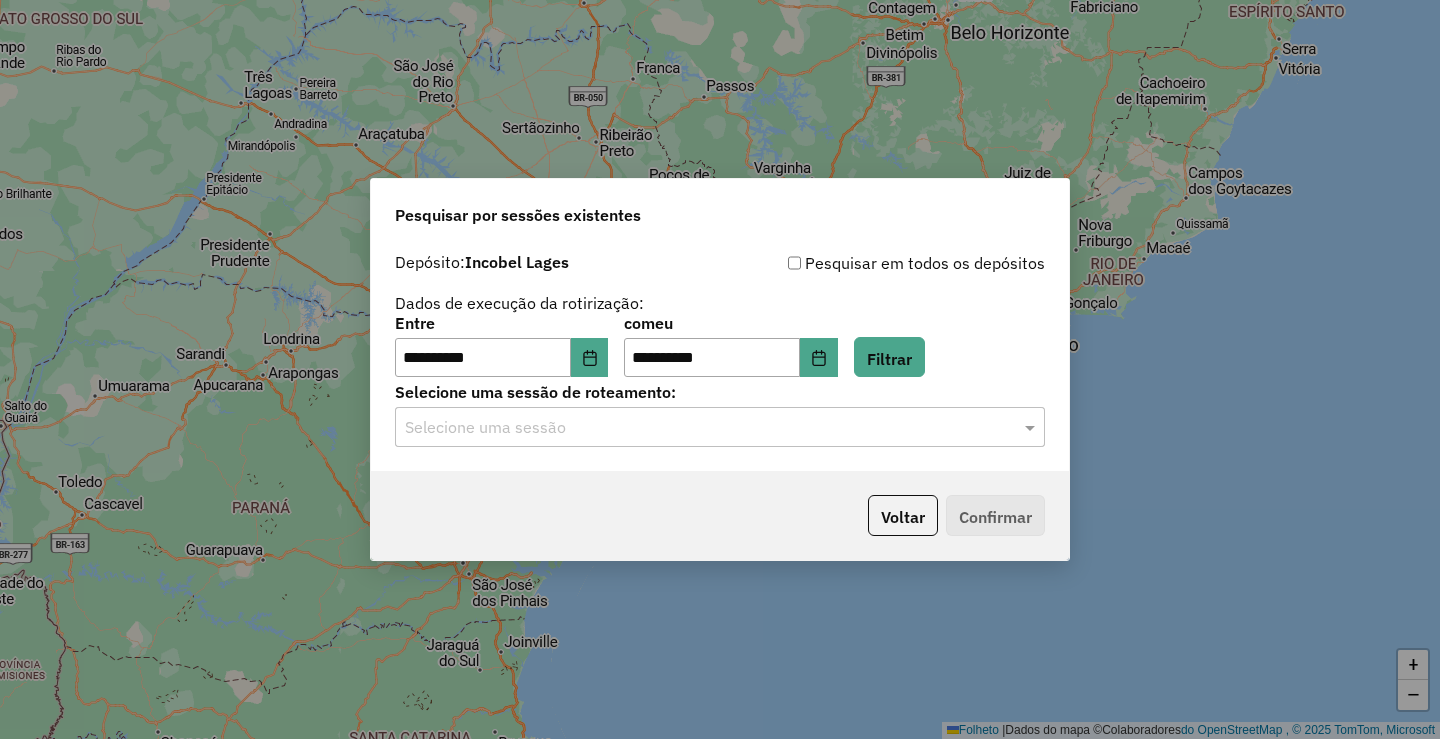 drag, startPoint x: 843, startPoint y: 445, endPoint x: 831, endPoint y: 443, distance: 12.165525 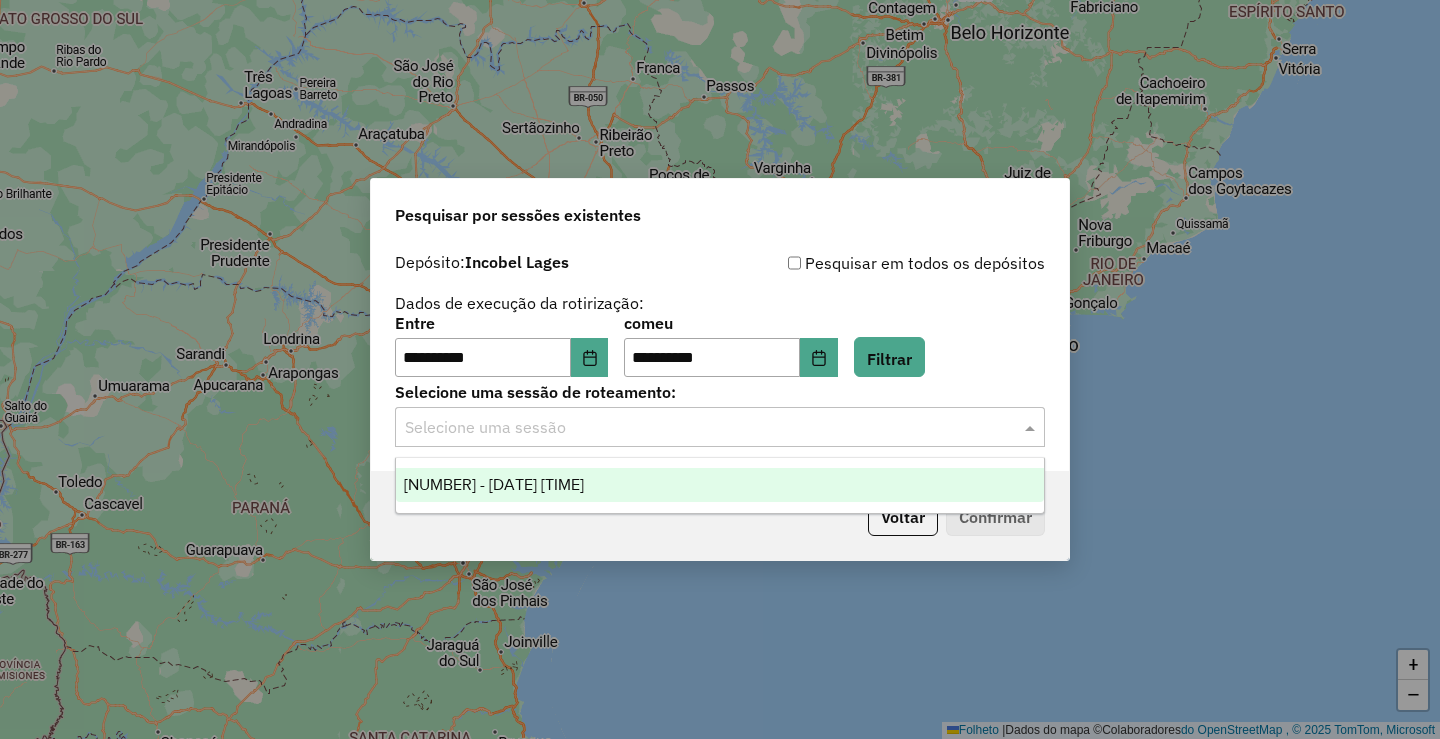 click on "973190 - 01/08/2025 17:38" at bounding box center (720, 485) 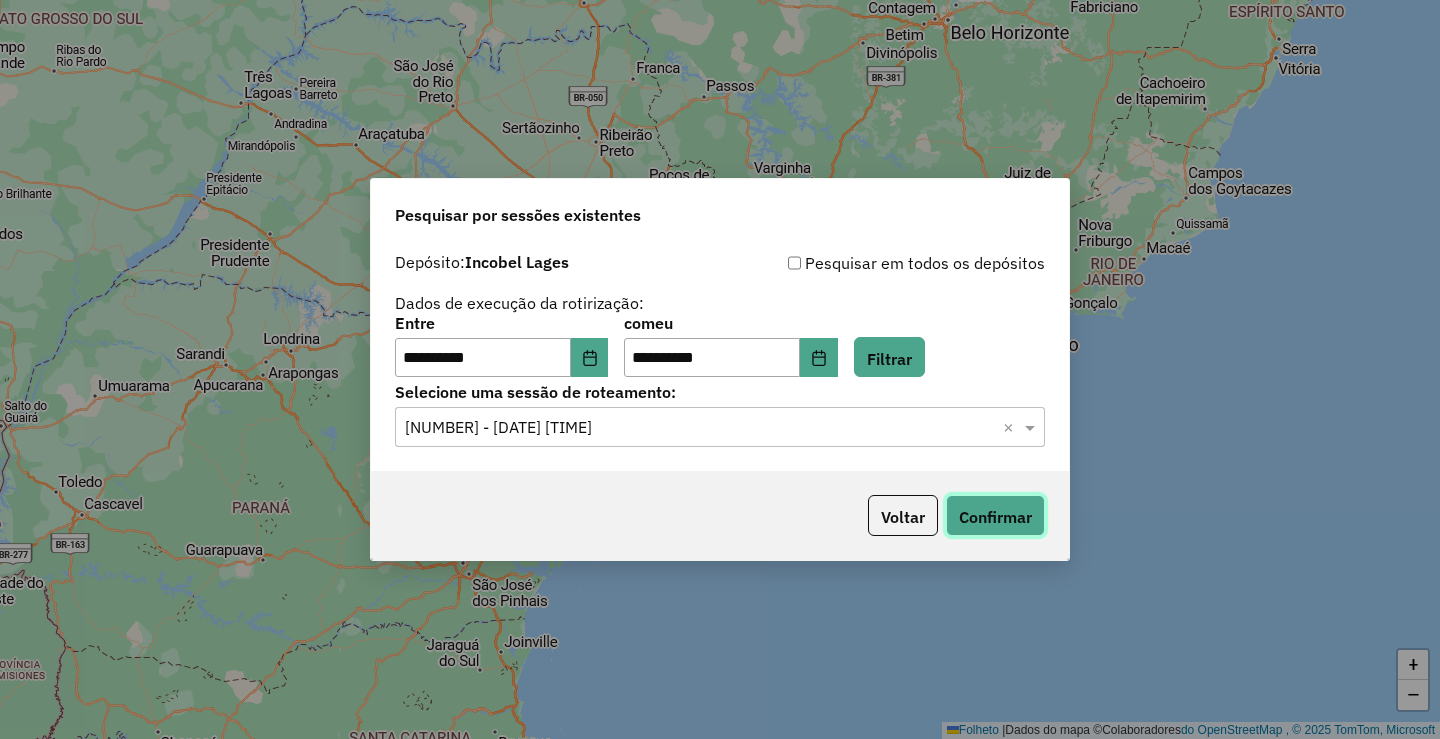 click on "Confirmar" 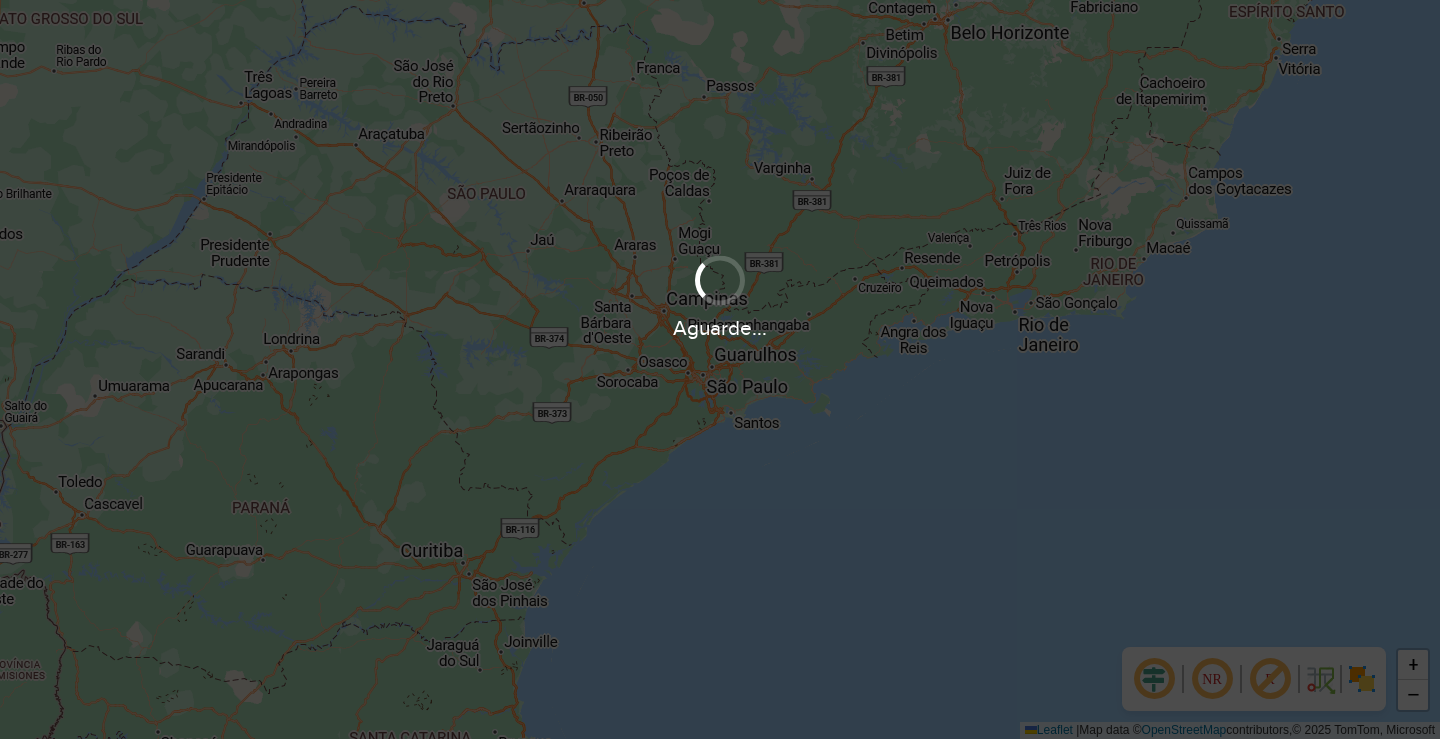 scroll, scrollTop: 0, scrollLeft: 0, axis: both 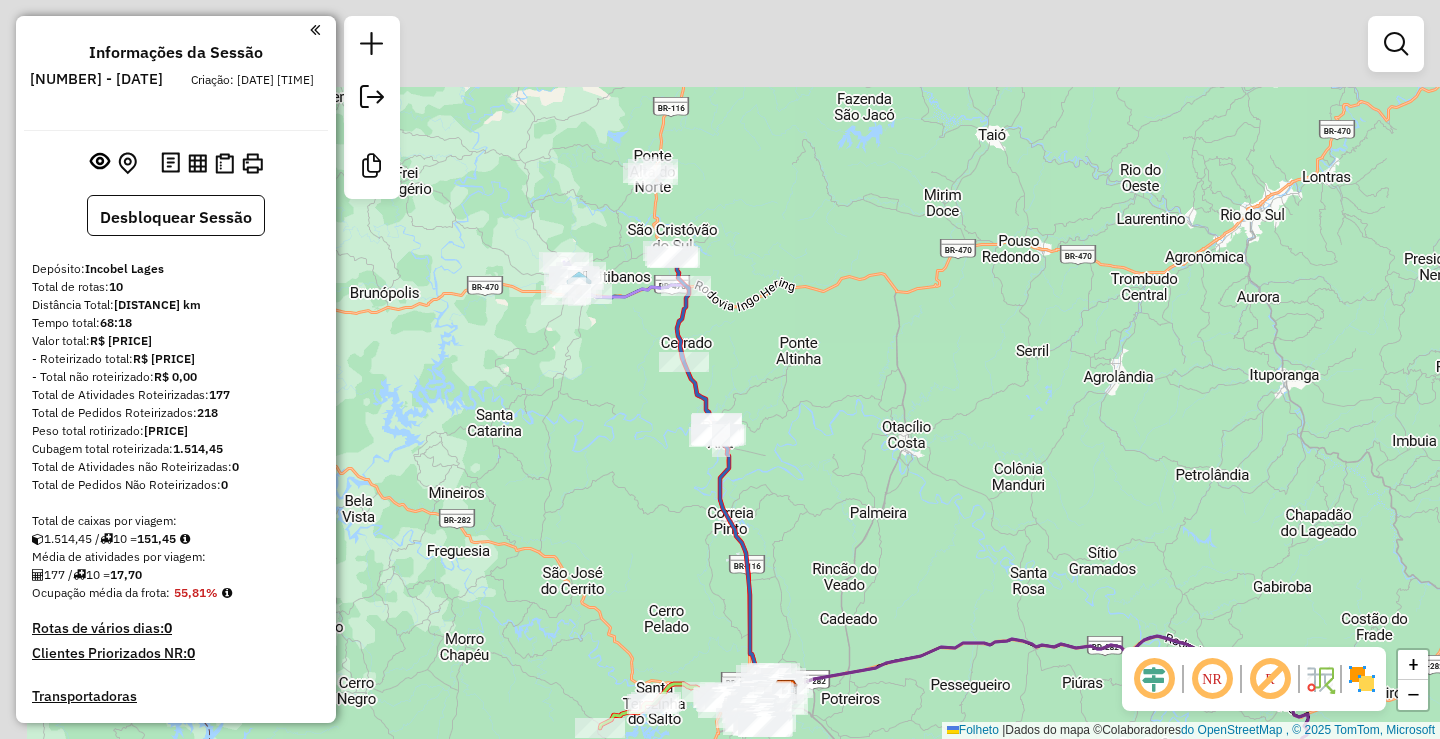 drag, startPoint x: 584, startPoint y: 229, endPoint x: 559, endPoint y: 346, distance: 119.64113 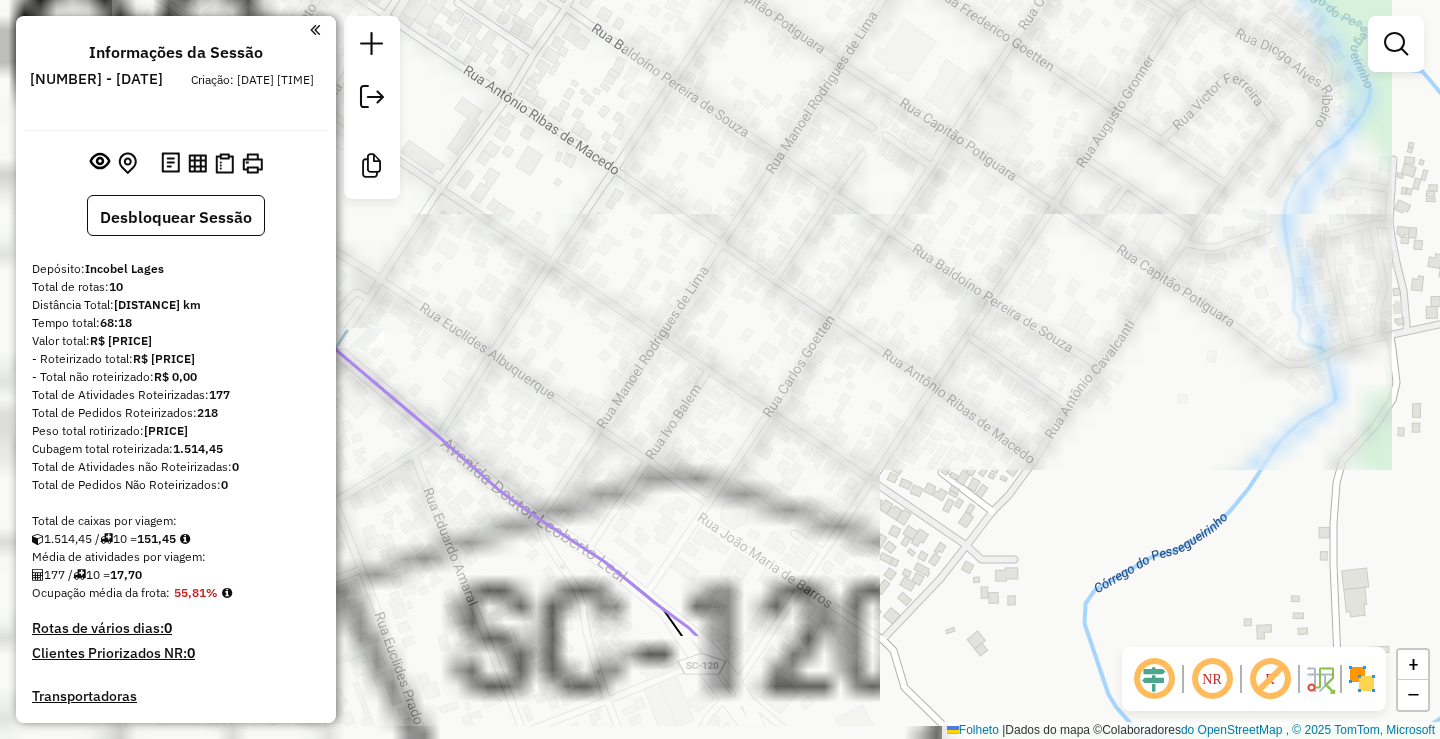 drag, startPoint x: 815, startPoint y: 249, endPoint x: 935, endPoint y: 168, distance: 144.77914 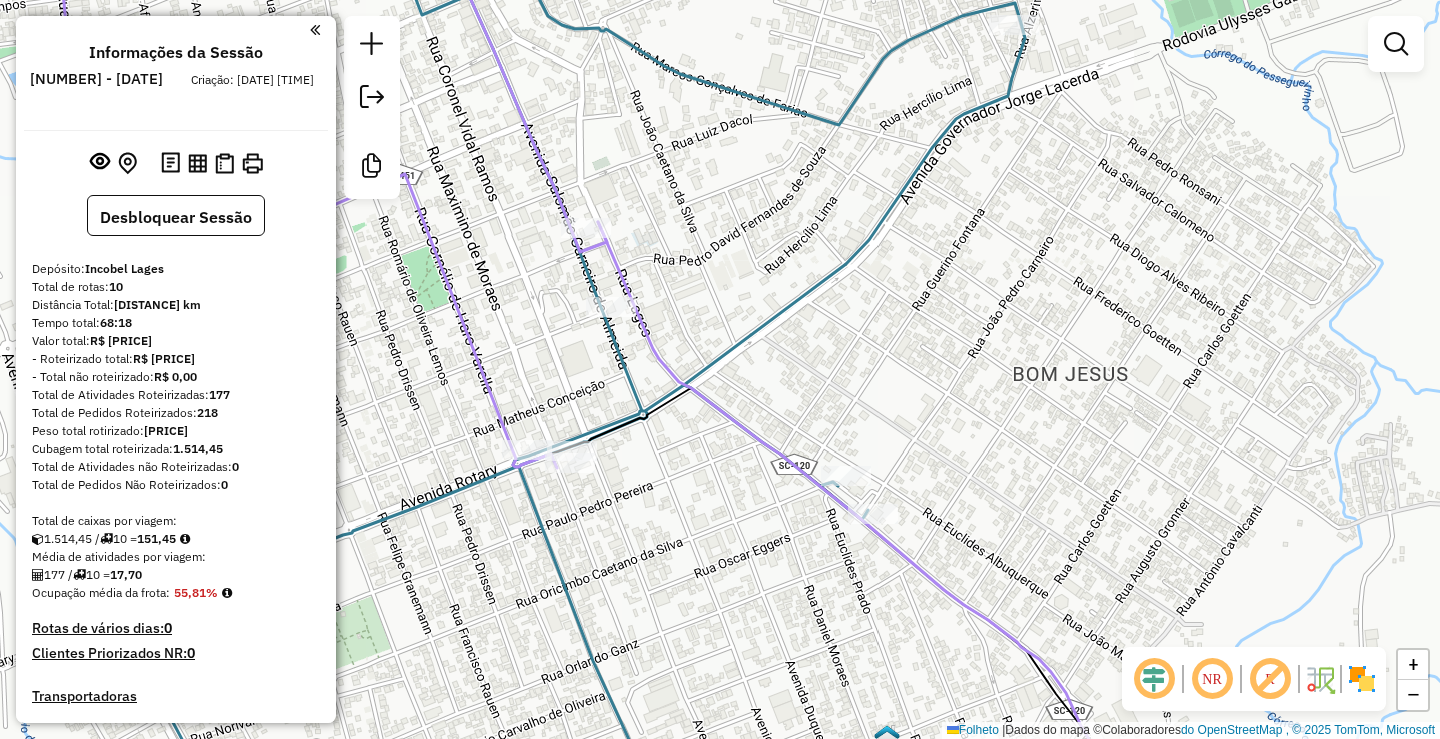 drag, startPoint x: 686, startPoint y: 286, endPoint x: 704, endPoint y: 289, distance: 18.248287 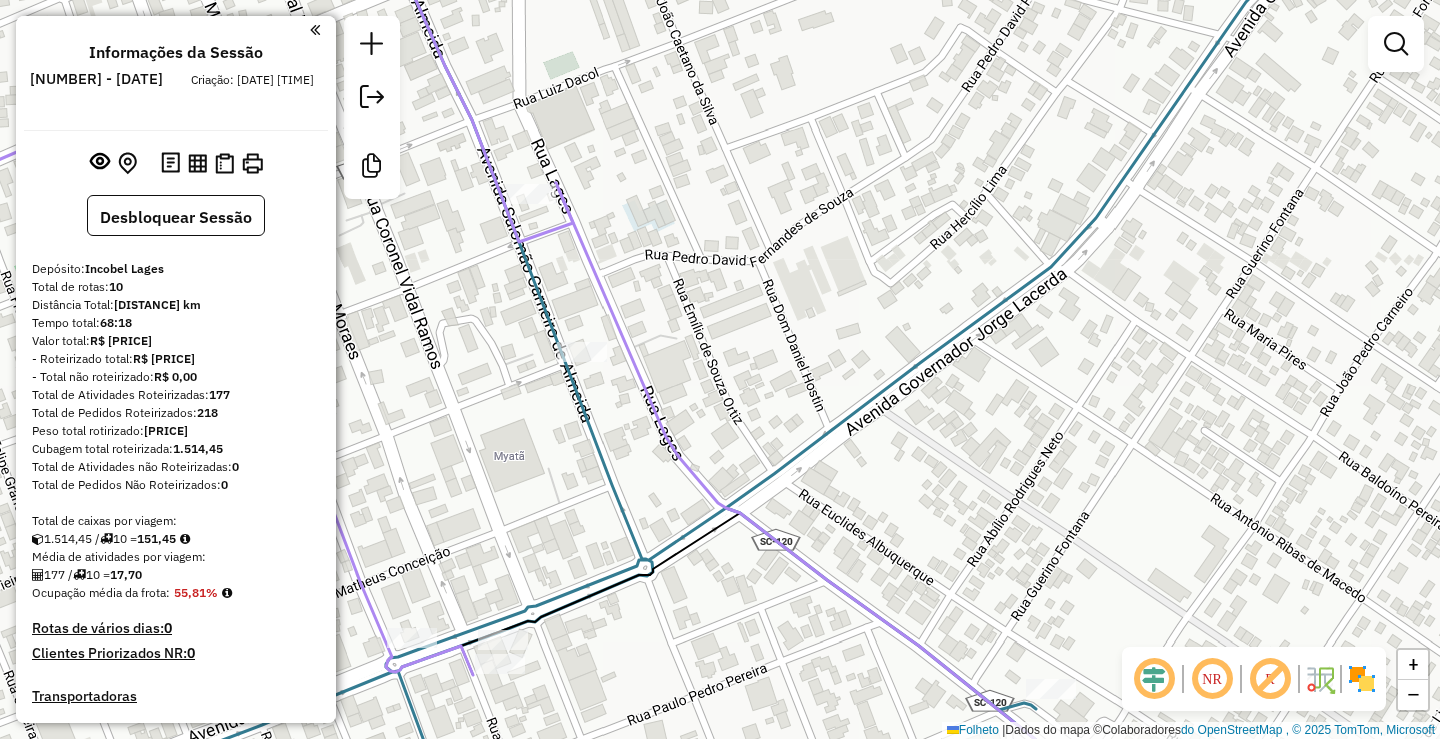 drag, startPoint x: 653, startPoint y: 314, endPoint x: 702, endPoint y: 350, distance: 60.80296 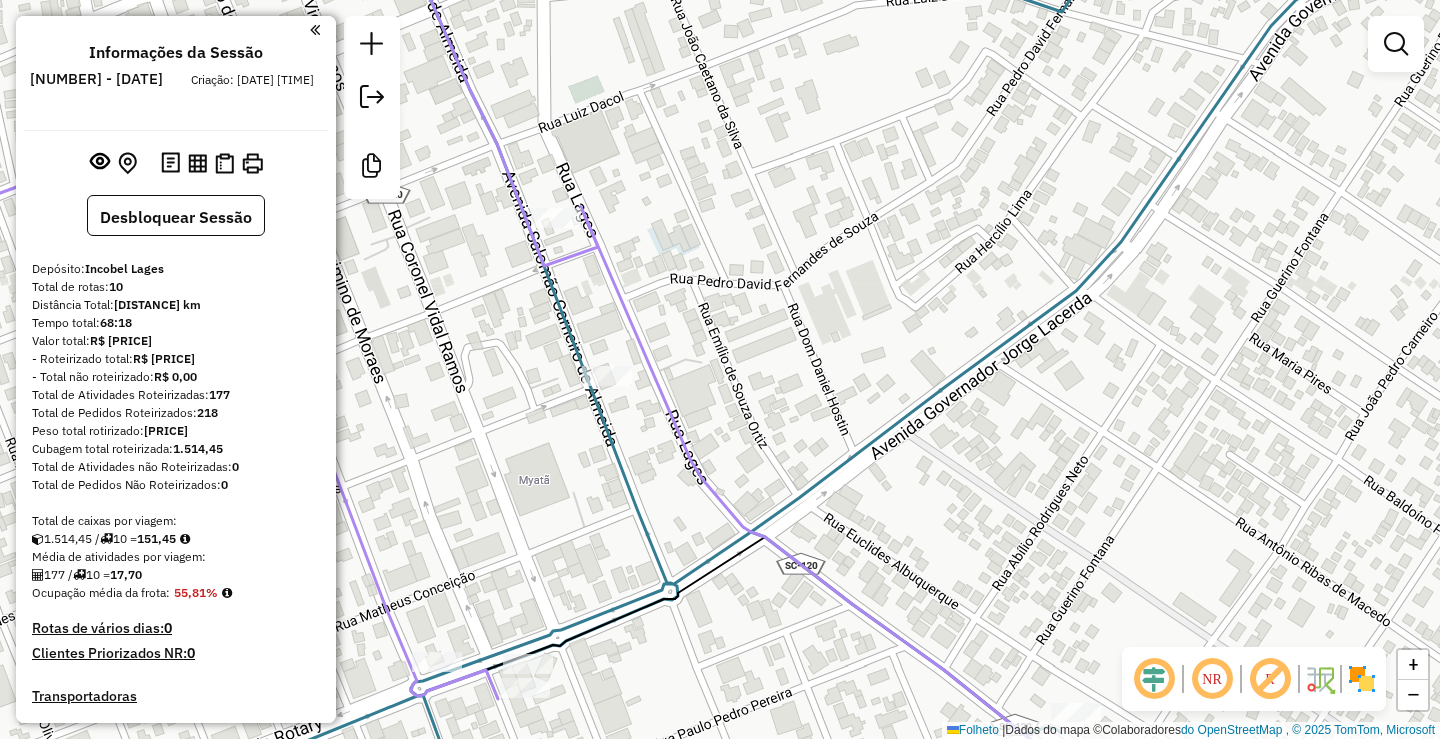 click on "Janela de atendimento Grau de atendimento Capacidade Transportadoras Veículos Cliente Pedidos Rotas Selecione os dias de semana para filtrar as janelas de atendimento  Seg   Ter   Qua   Qui   Sex   Sáb   Dom  Informe o período da janela de atendimento: De: [TIME] Até: [TIME]  Filtrar exatamente a janela do cliente  Considerar janela de atendimento padrão  Selecione os dias de semana para filtrar as grades de atendimento  Seg   Ter   Qua   Qui   Sex   Sáb   Dom   Considerar clientes sem dia de atendimento cadastrado  Clientes fora do dia de atendimento selecionado Filtrar as atividades entre os valores definidos abaixo:  Peso mínimo:   Peso máximo:   Cubagem mínima:   Cubagem máxima:   De: [WEIGHT]   Até: [WEIGHT]  Filtrar as atividades entre o tempo de atendimento definido abaixo:  De: [TIME]   Até: [TIME]   Considerar capacidade total dos clientes não roteirizados Transportadora: Selecione um ou mais itens Tipo de veículo: Selecione um ou mais itens Veículo: Selecione um ou mais itens Motorista: Selecione um ou mais itens Nome: Rótulo: +" 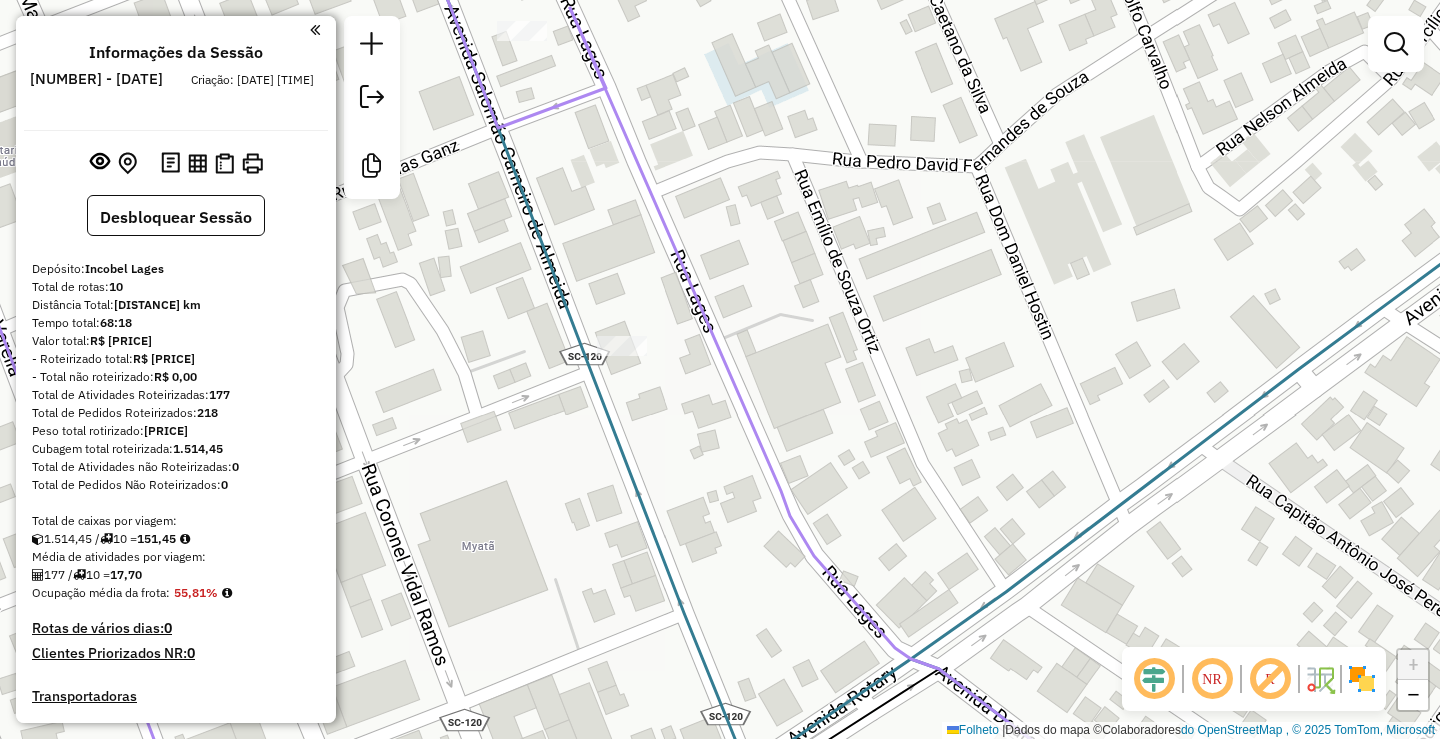 click on "Janela de atendimento Grau de atendimento Capacidade Transportadoras Veículos Cliente Pedidos Rotas Selecione os dias de semana para filtrar as janelas de atendimento  Seg   Ter   Qua   Qui   Sex   Sáb   Dom  Informe o período da janela de atendimento: De: [TIME] Até: [TIME]  Filtrar exatamente a janela do cliente  Considerar janela de atendimento padrão  Selecione os dias de semana para filtrar as grades de atendimento  Seg   Ter   Qua   Qui   Sex   Sáb   Dom   Considerar clientes sem dia de atendimento cadastrado  Clientes fora do dia de atendimento selecionado Filtrar as atividades entre os valores definidos abaixo:  Peso mínimo:   Peso máximo:   Cubagem mínima:   Cubagem máxima:   De: [WEIGHT]   Até: [WEIGHT]  Filtrar as atividades entre o tempo de atendimento definido abaixo:  De: [TIME]   Até: [TIME]   Considerar capacidade total dos clientes não roteirizados Transportadora: Selecione um ou mais itens Tipo de veículo: Selecione um ou mais itens Veículo: Selecione um ou mais itens Motorista: Selecione um ou mais itens Nome: Rótulo: +" 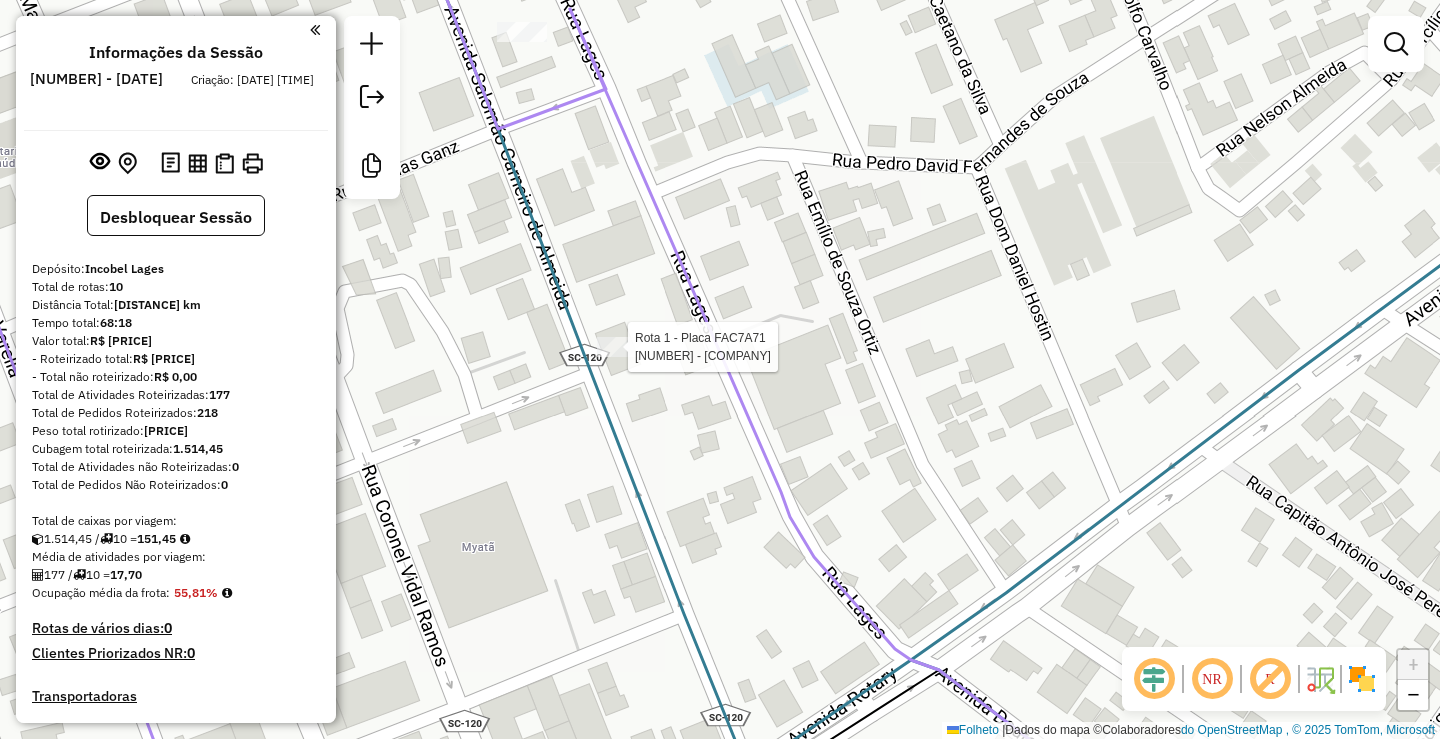 select on "**********" 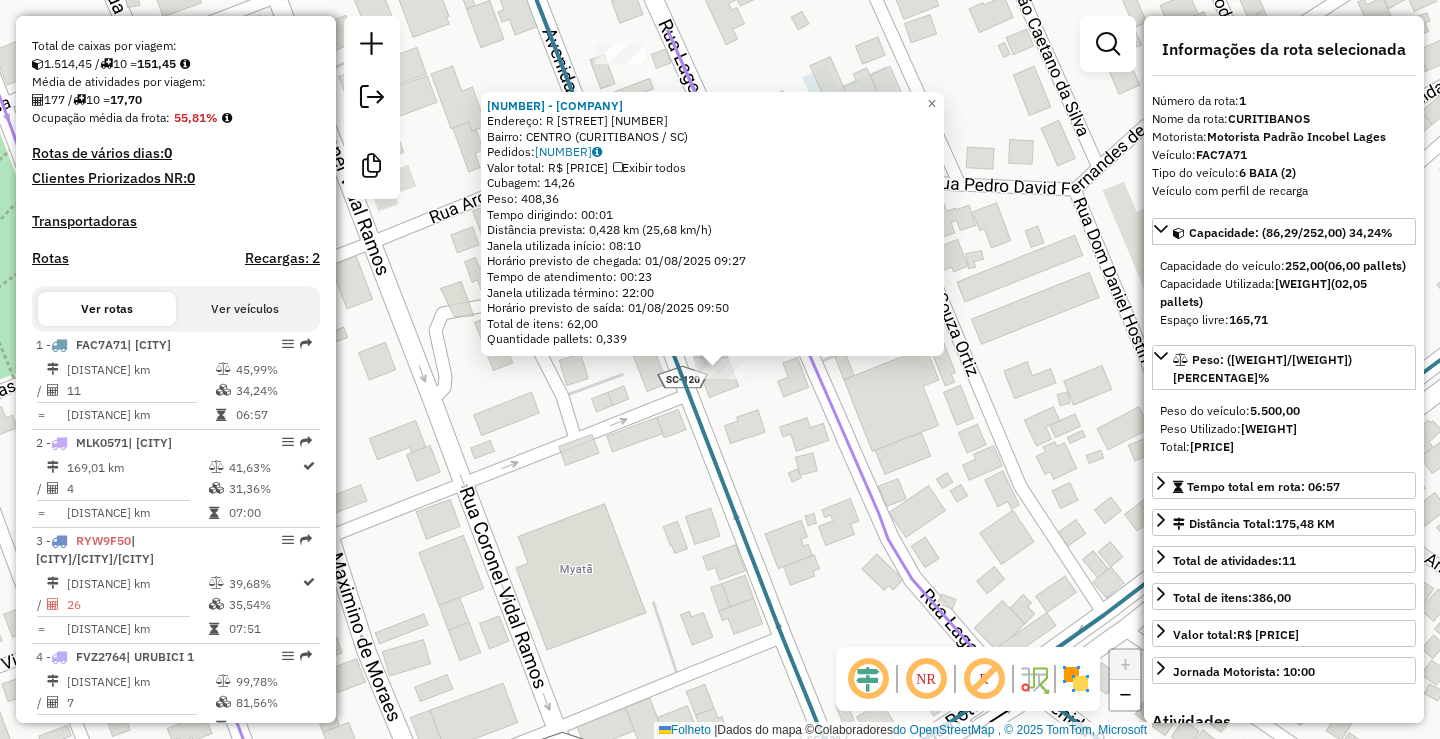 scroll, scrollTop: 791, scrollLeft: 0, axis: vertical 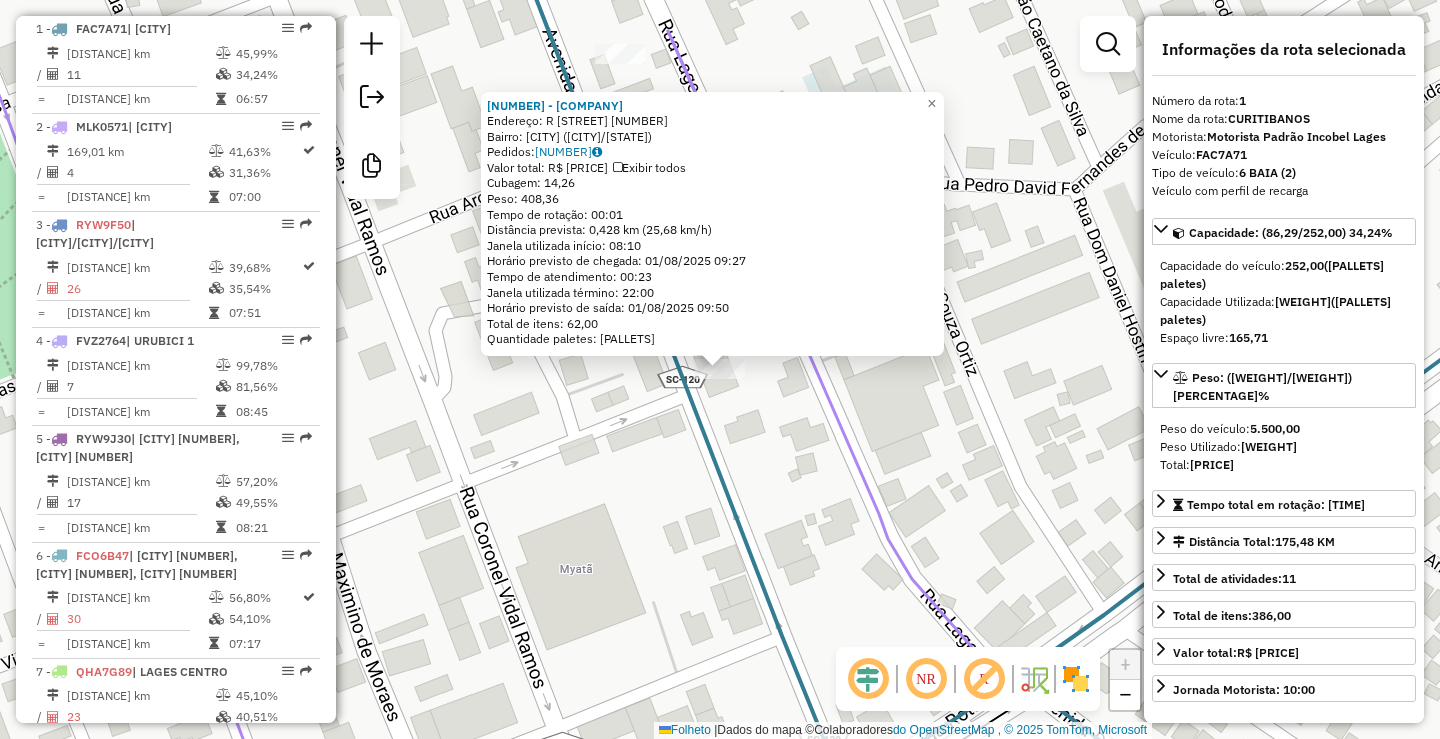 click on "[NUMBER] - [COMPANY] Endereço: R [STREET] [NUMBER] Bairro: [CITY] ([CITY]/[STATE]) Pedidos:  [NUMBER] Valor total: R$ [PRICE] Exibir todos Cubagem: [CUBAGE] Peso: [WEIGHT] Tempo de rotação: [TIME] Distância prevista: [DISTANCE] km ([SPEED] km/h) Janela utilizada início: [TIME] Horário previsto de chegada: [DATE] [TIME] Tempo de atendimento: [TIME] Janela utilizada término: [TIME] Horário previsto de saída: [DATE] [TIME] Total de itens: [ITEMS] Quantidade paletes: [PALLETS] × Janela de atendimento Grau de atendimento Capacidade Transportadoras Veículos Cliente Pedidos Rotas Selecione os dias de semana para filtrar as janelas de atendimento  Seg   Ter   Qua   Qui   Sex   Sáb   Dom  Informe o período da janela de atendimento: De: [TIME] Até: [TIME]  Filtrar exatamente a janela do cliente  Considerar janela de atendimento padrão  Selecione os dias de semana para filtrar as grades de atendimento  Seg   Ter   Qua   Qui   Sex   Sáb   Dom   Considerar clientes sem dia de atendimento cadastrado  De: [TIME]   De: [TIME]" 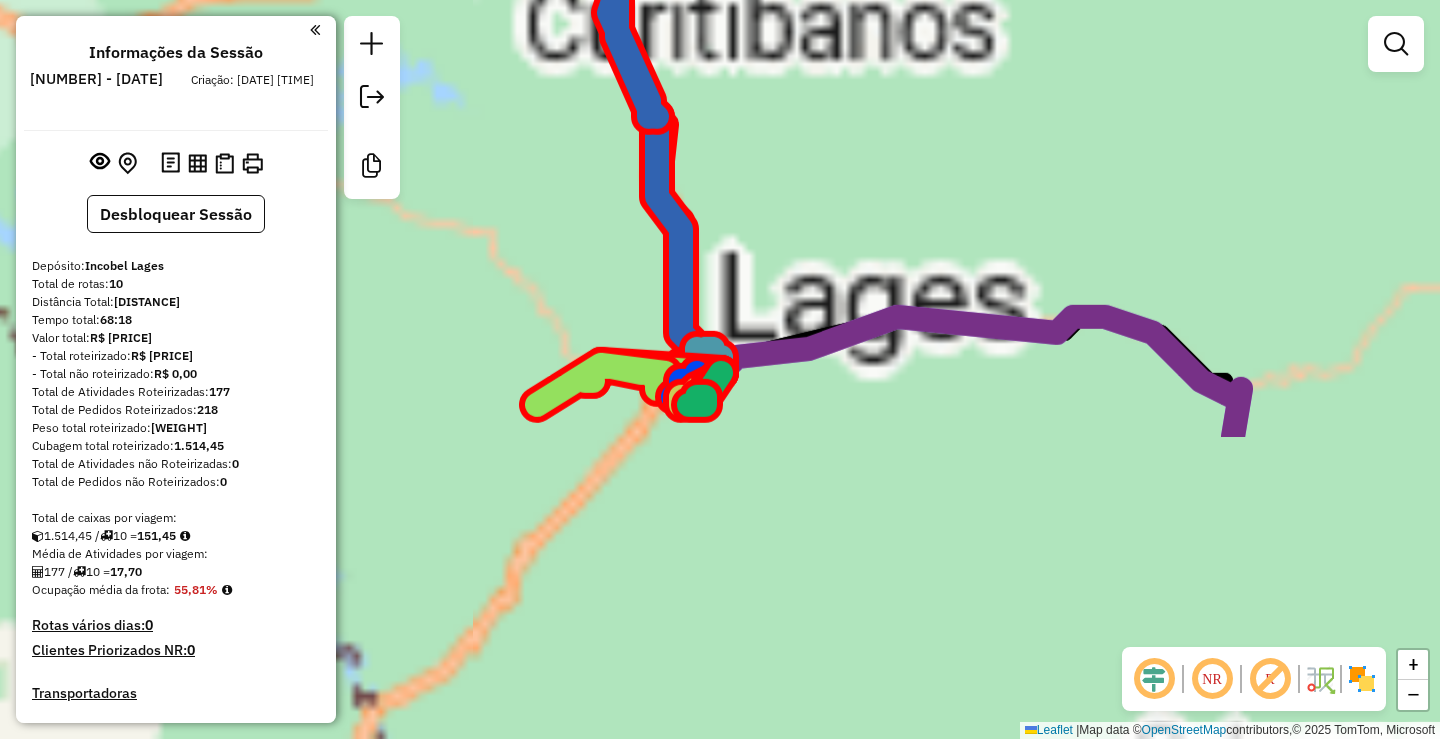 scroll, scrollTop: 0, scrollLeft: 0, axis: both 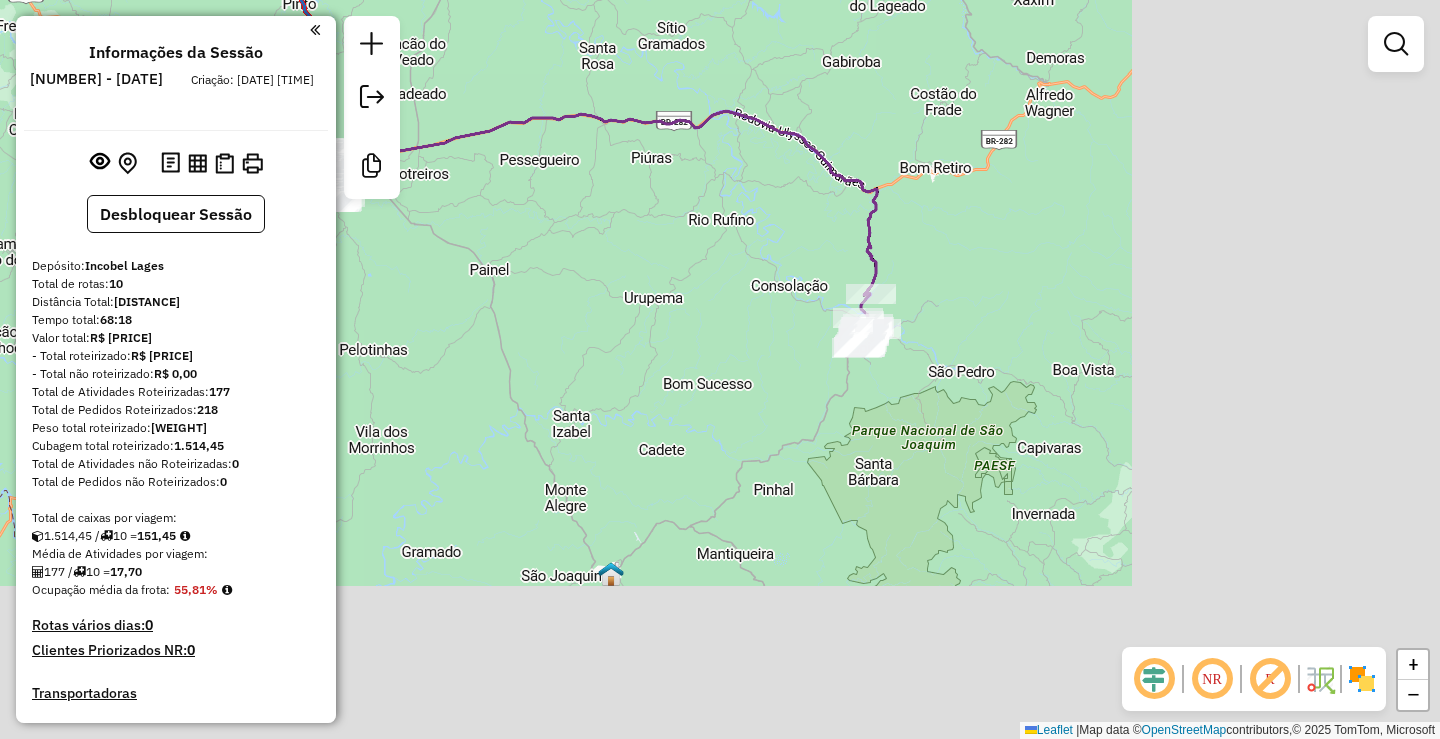 drag, startPoint x: 985, startPoint y: 501, endPoint x: 816, endPoint y: 330, distance: 240.42047 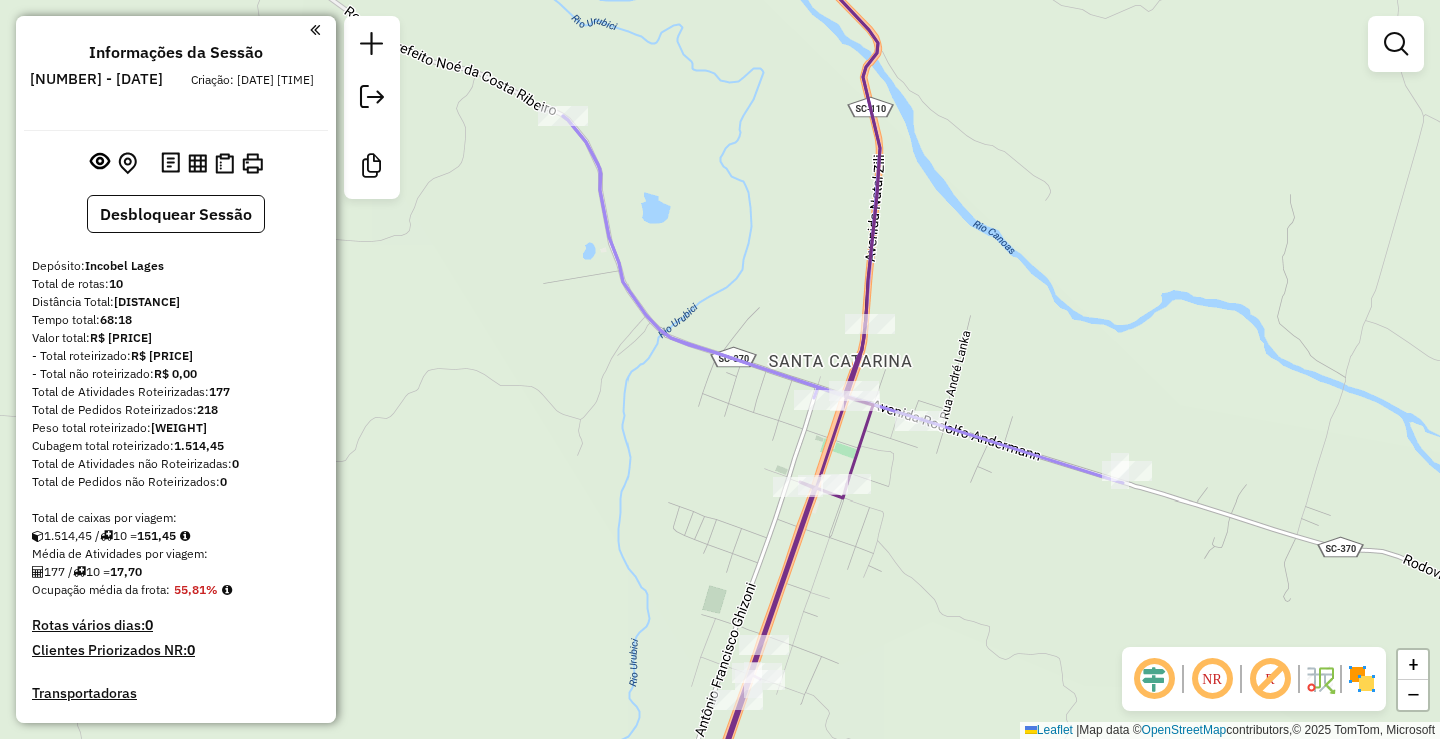 drag, startPoint x: 547, startPoint y: 252, endPoint x: 564, endPoint y: 174, distance: 79.83107 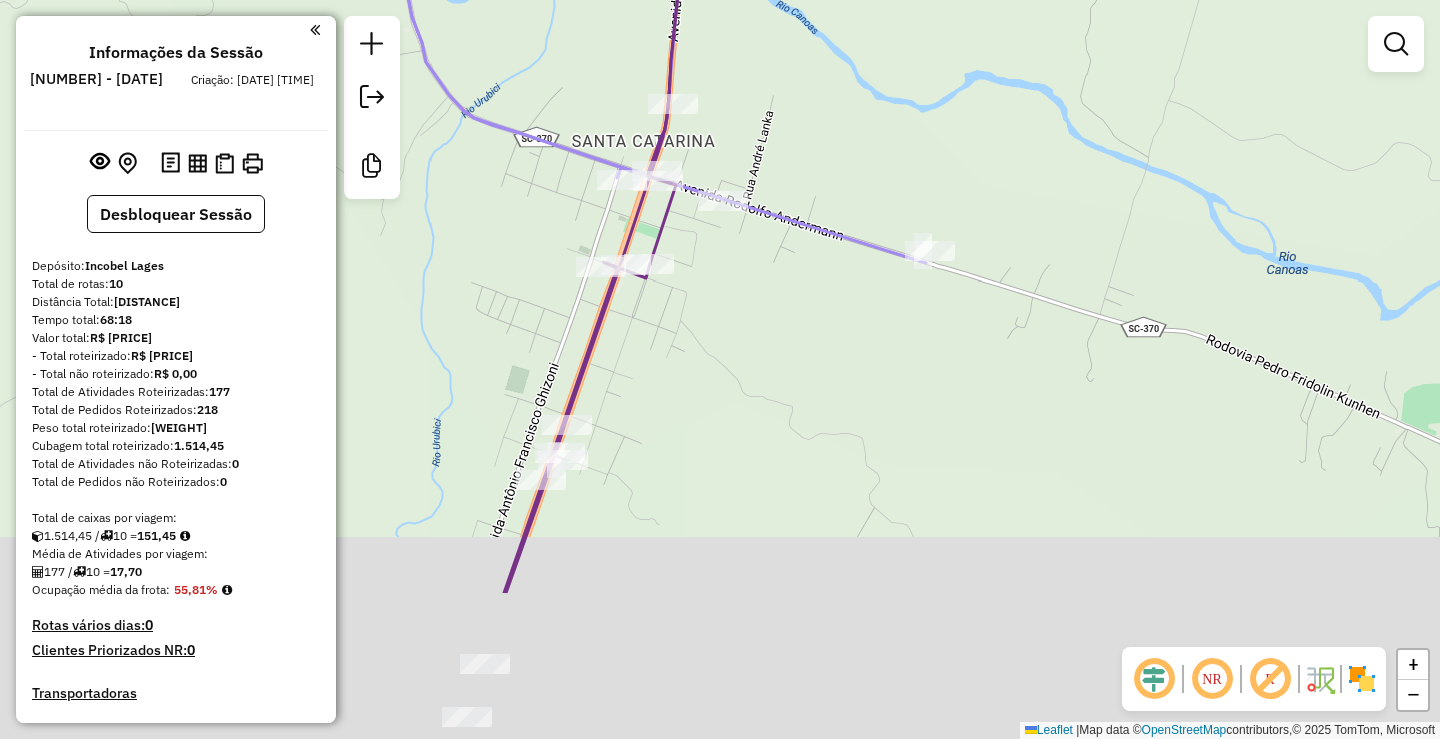 drag, startPoint x: 877, startPoint y: 248, endPoint x: 767, endPoint y: 184, distance: 127.263504 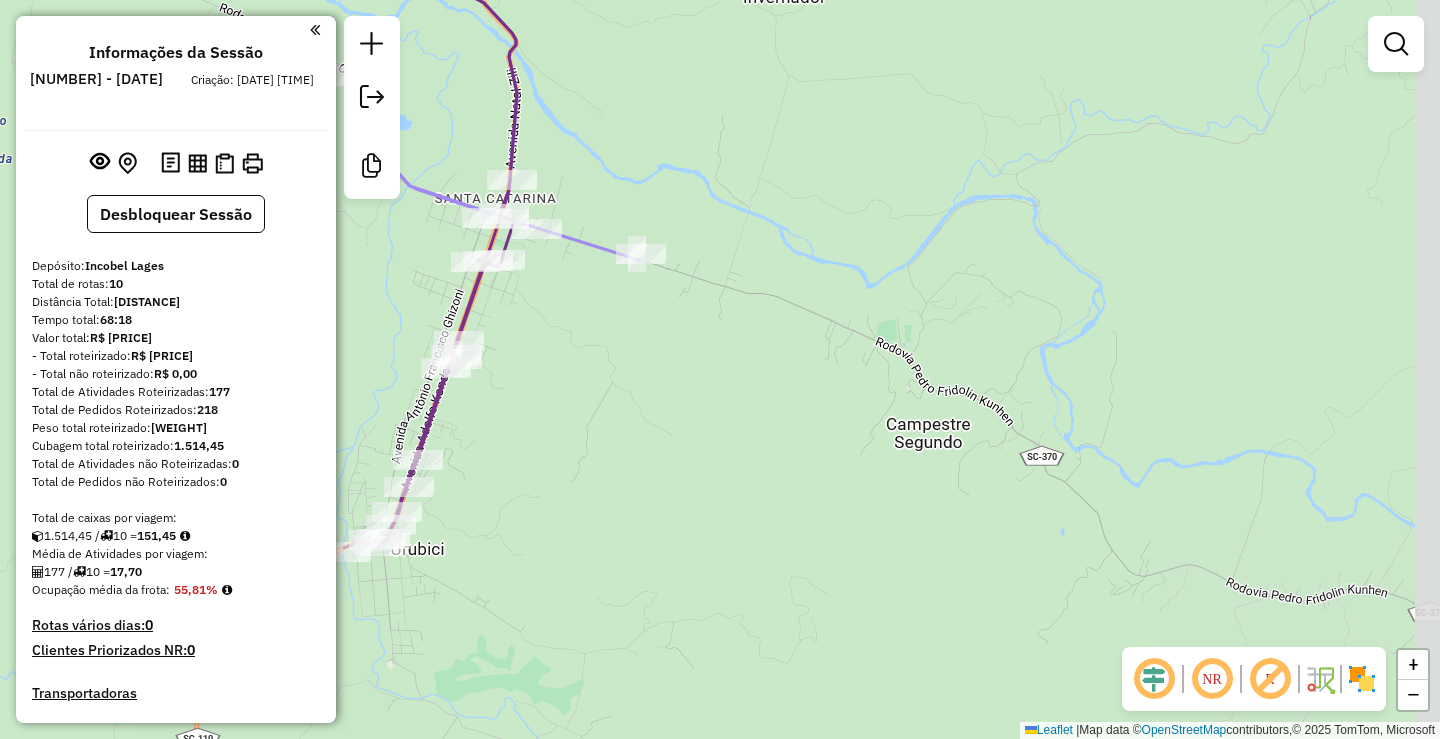 drag, startPoint x: 1036, startPoint y: 404, endPoint x: 721, endPoint y: 348, distance: 319.93906 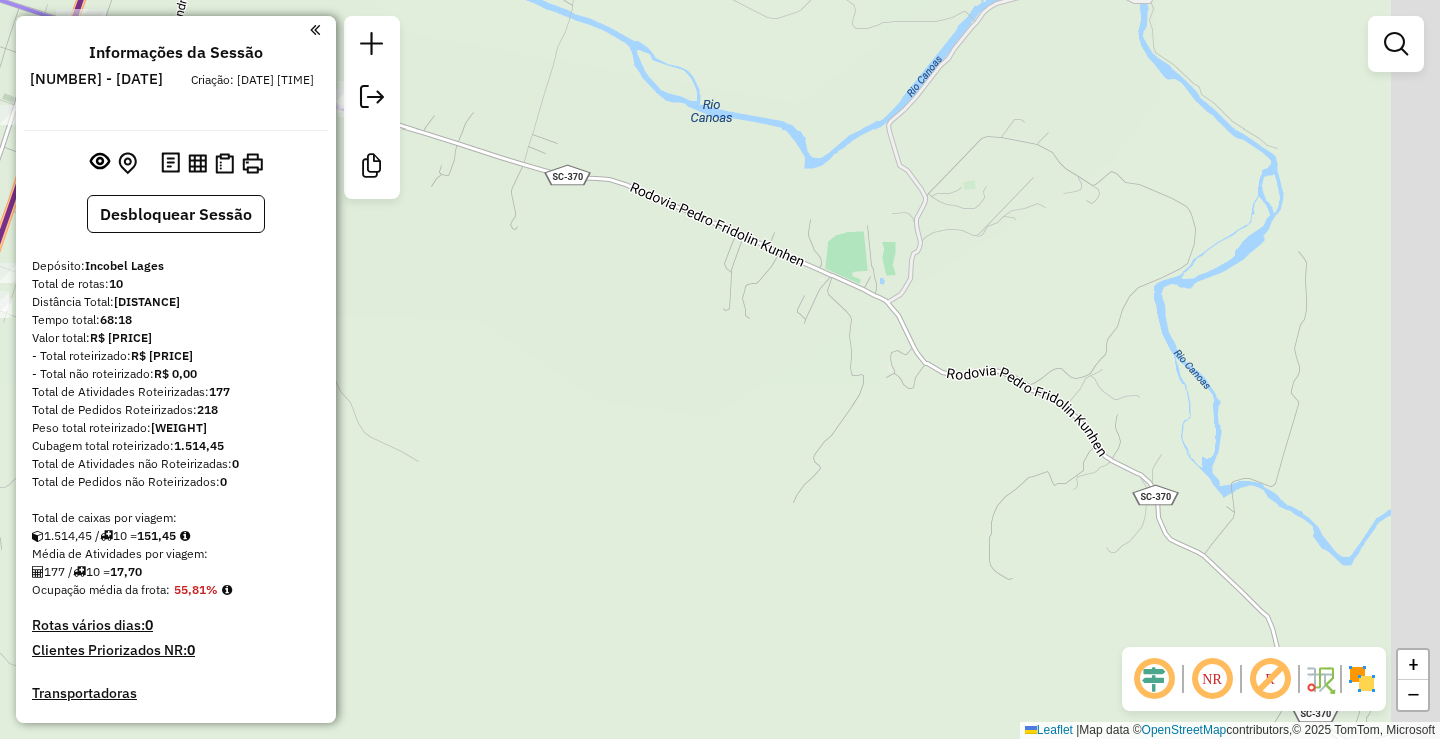 drag, startPoint x: 993, startPoint y: 380, endPoint x: 923, endPoint y: 354, distance: 74.672615 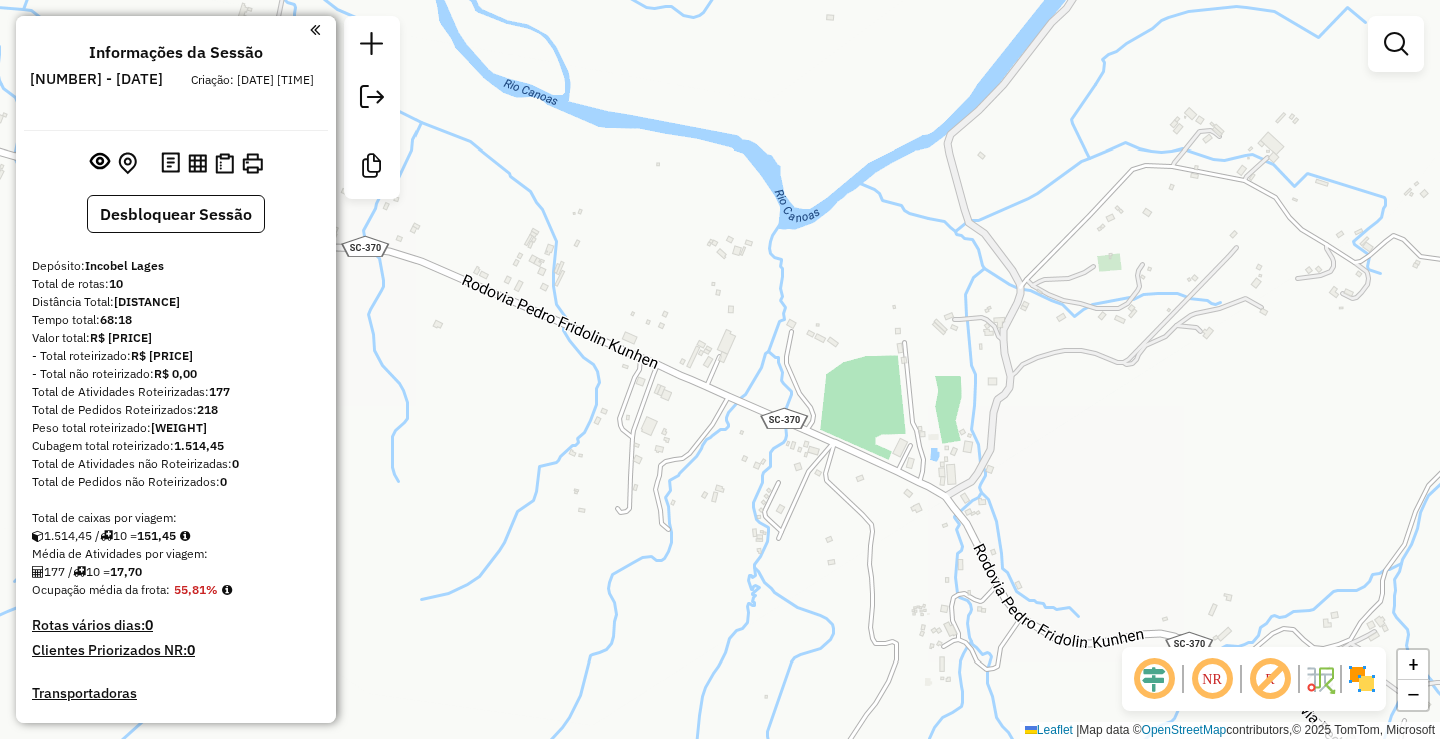 drag, startPoint x: 858, startPoint y: 264, endPoint x: 1022, endPoint y: 500, distance: 287.38824 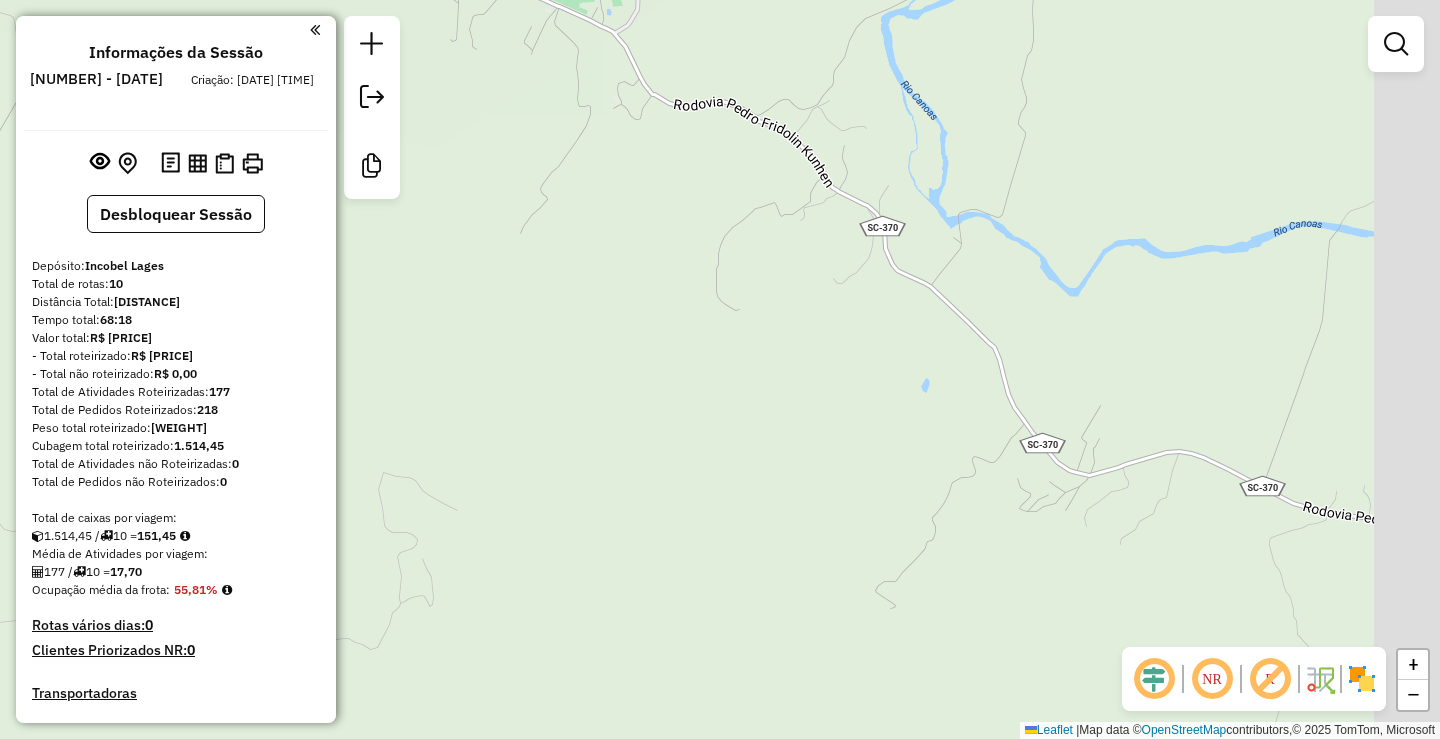 drag, startPoint x: 1011, startPoint y: 365, endPoint x: 644, endPoint y: 82, distance: 463.44147 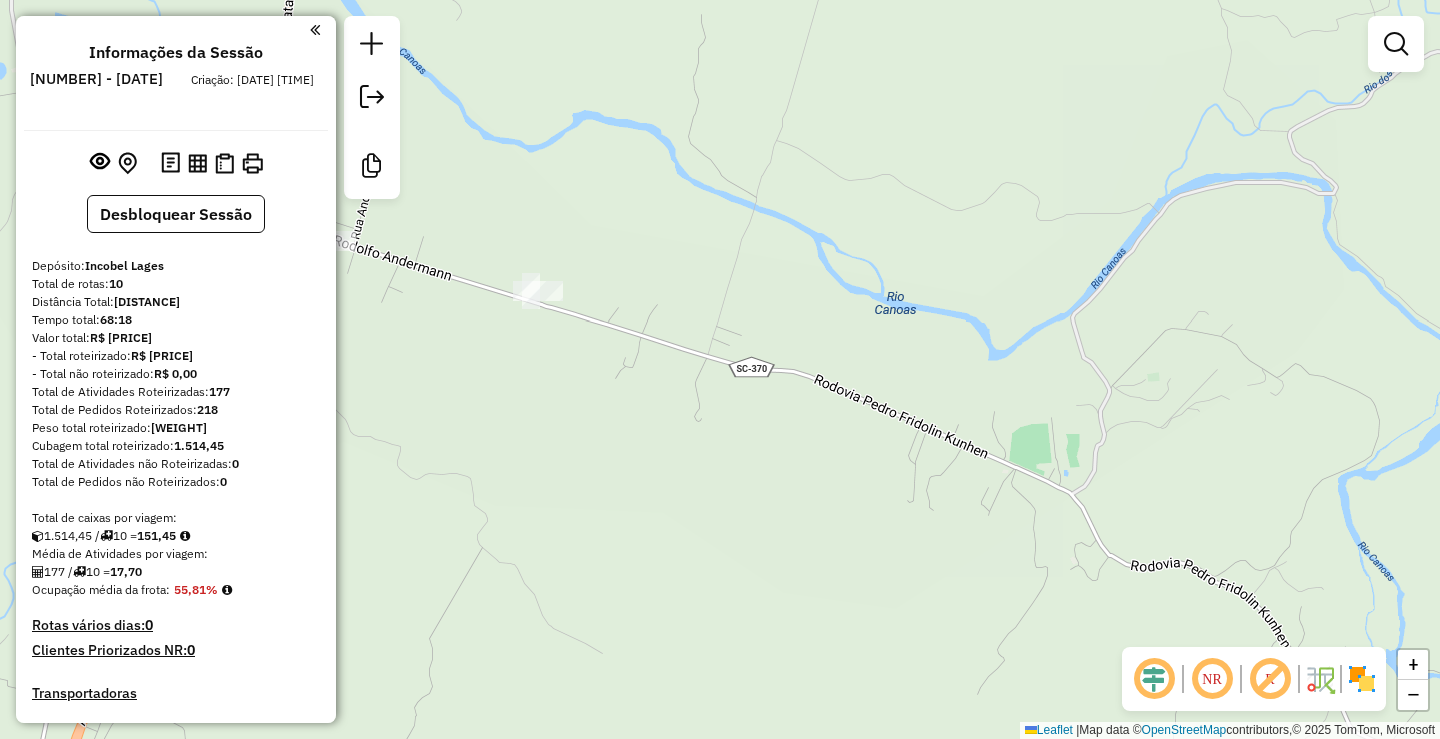 drag, startPoint x: 815, startPoint y: 381, endPoint x: 1203, endPoint y: 673, distance: 485.60065 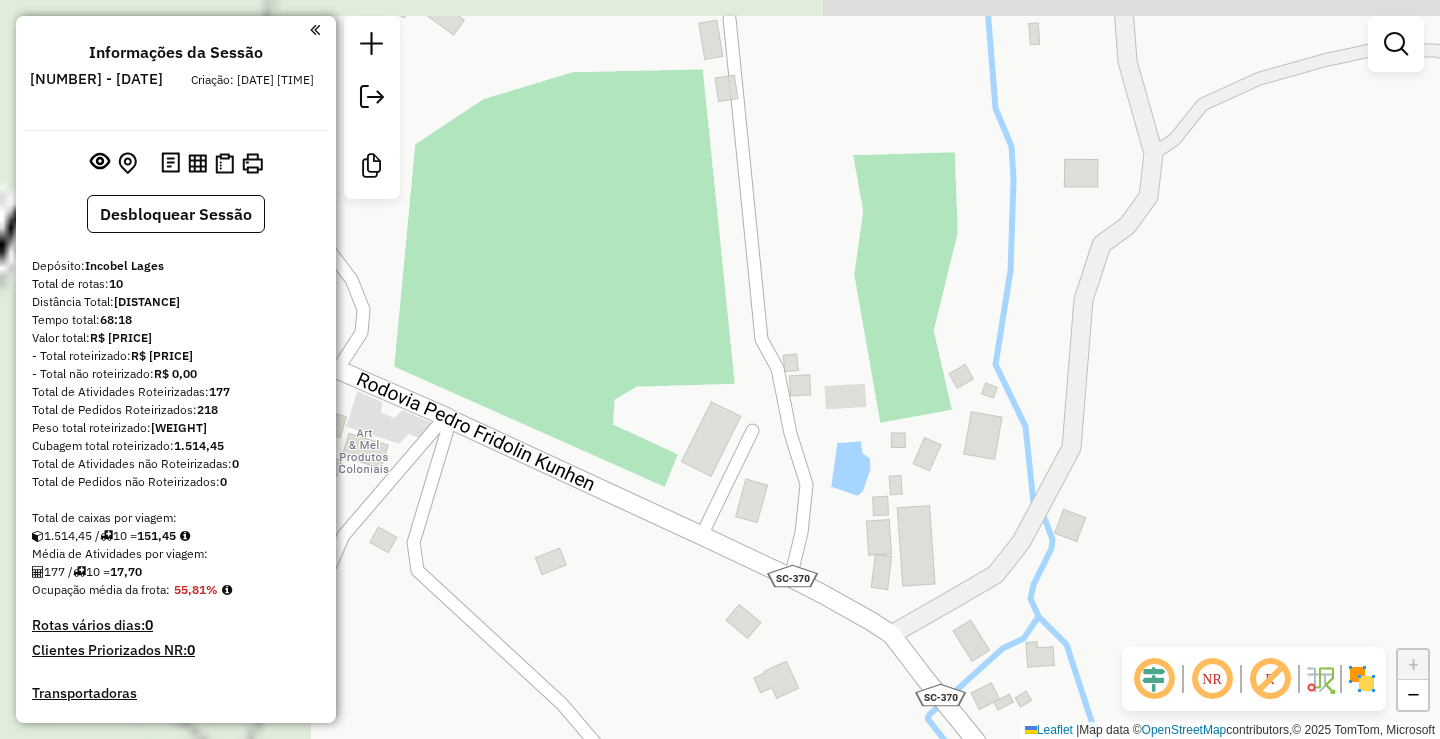drag, startPoint x: 697, startPoint y: 372, endPoint x: 955, endPoint y: 509, distance: 292.11813 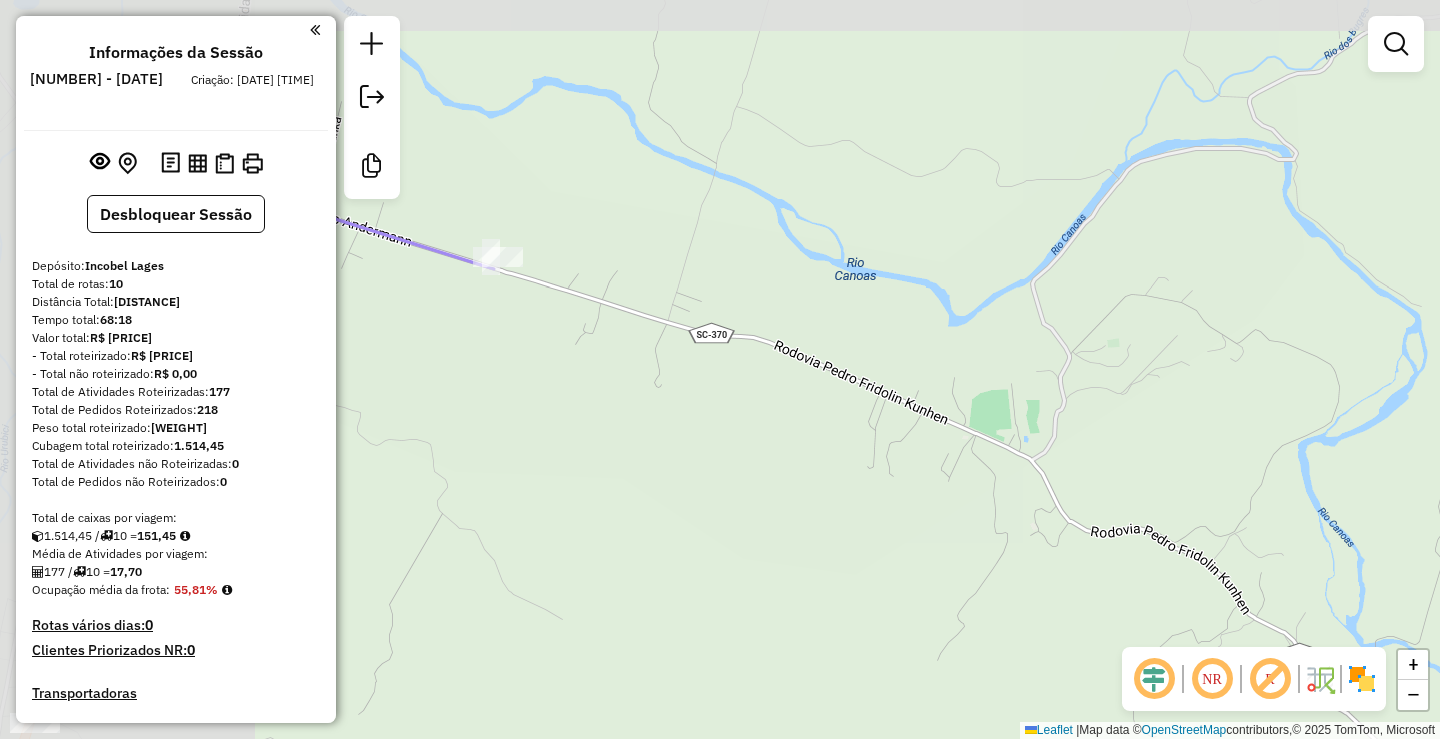 drag, startPoint x: 501, startPoint y: 266, endPoint x: 827, endPoint y: 360, distance: 339.2816 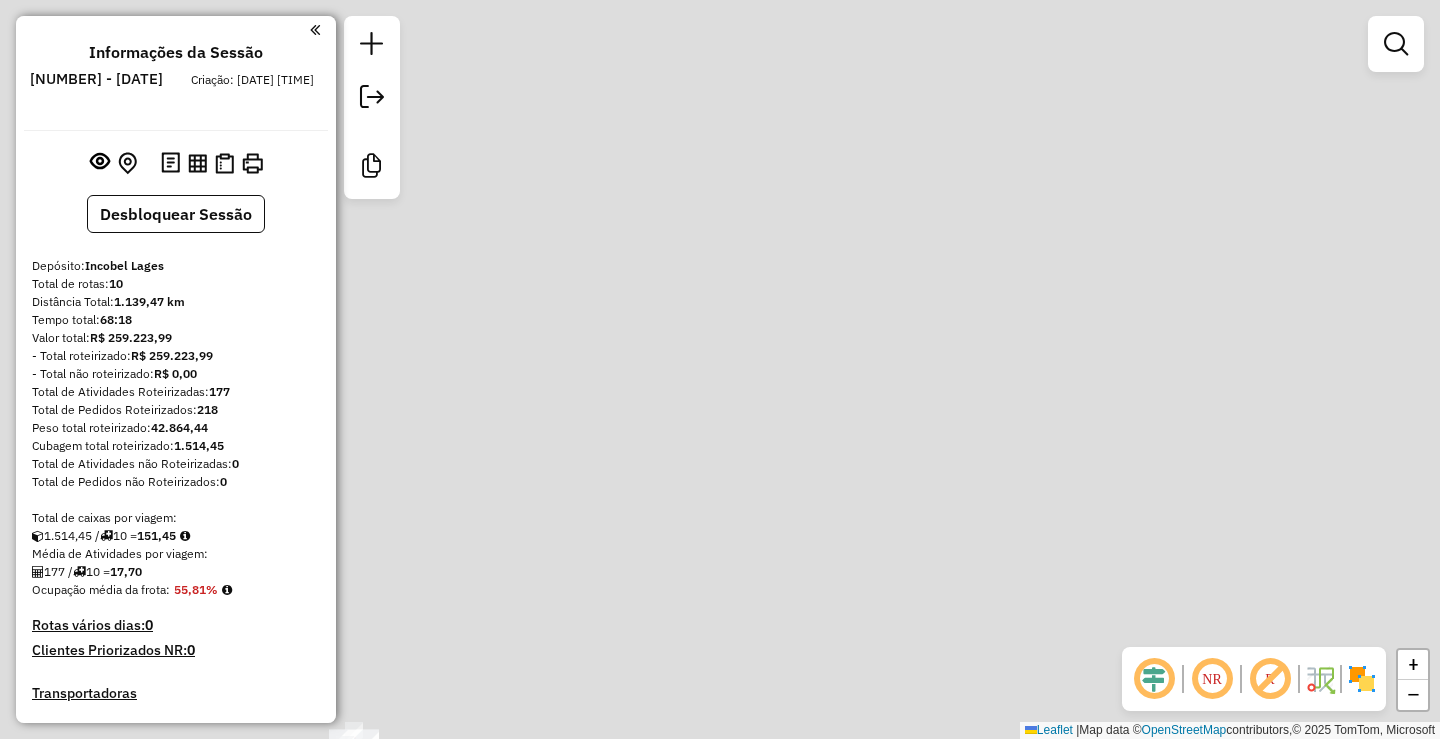 scroll, scrollTop: 0, scrollLeft: 0, axis: both 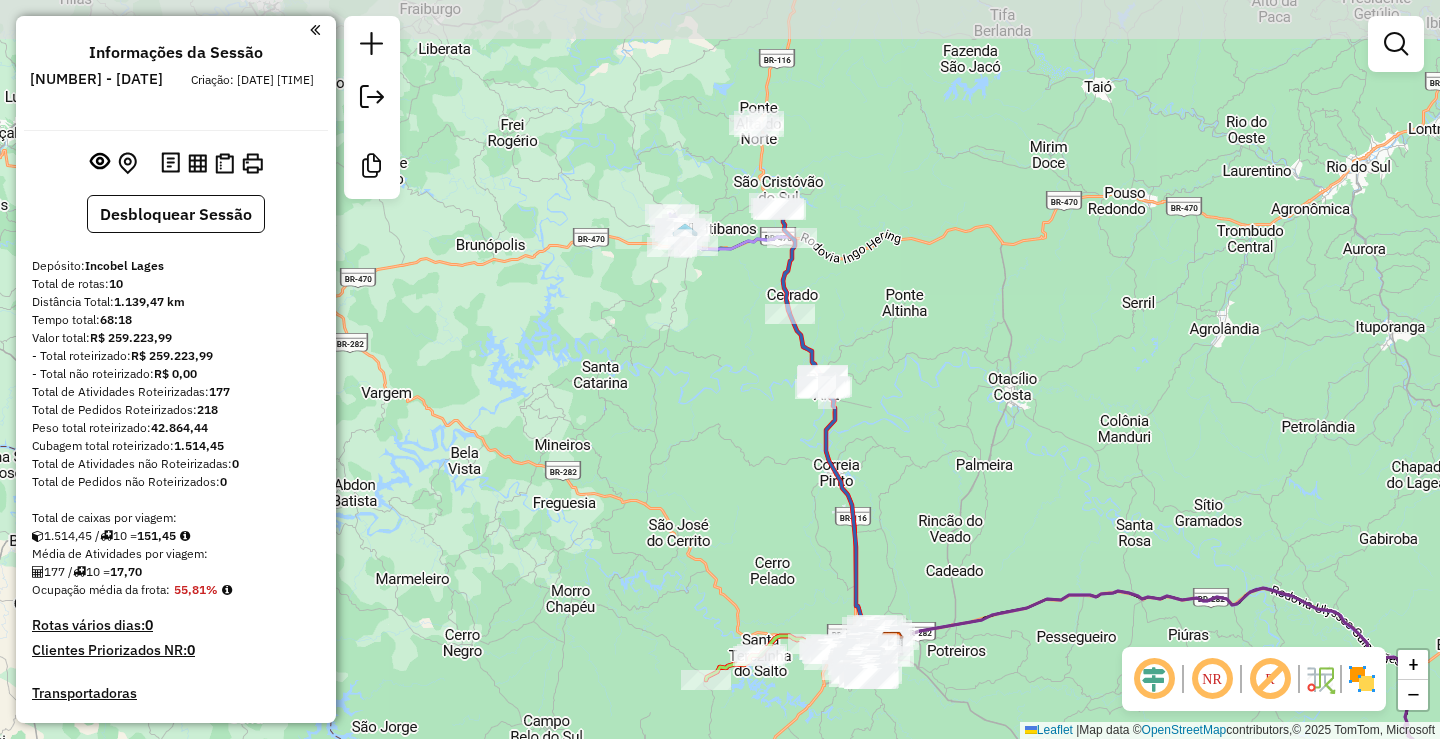 drag, startPoint x: 863, startPoint y: 306, endPoint x: 938, endPoint y: 373, distance: 100.56838 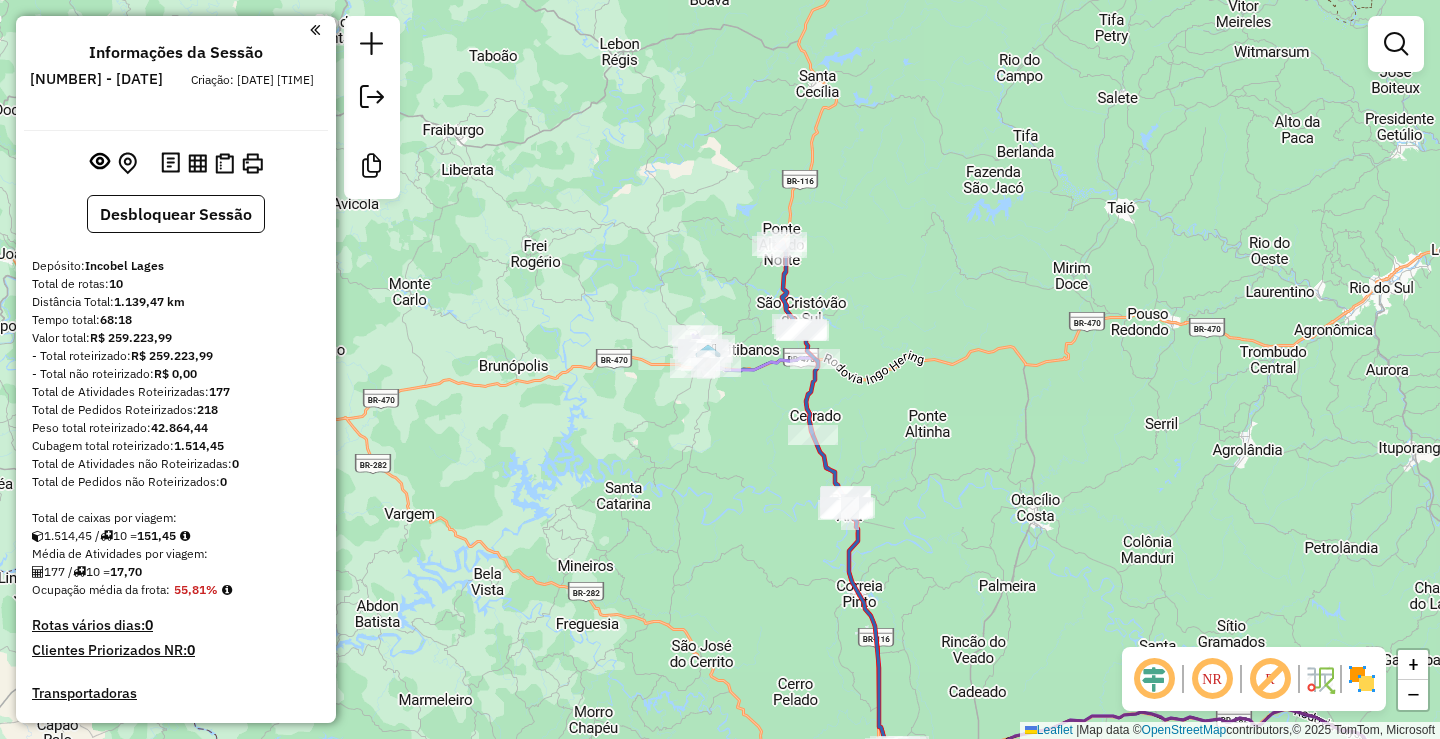 drag, startPoint x: 818, startPoint y: 165, endPoint x: 852, endPoint y: 301, distance: 140.1856 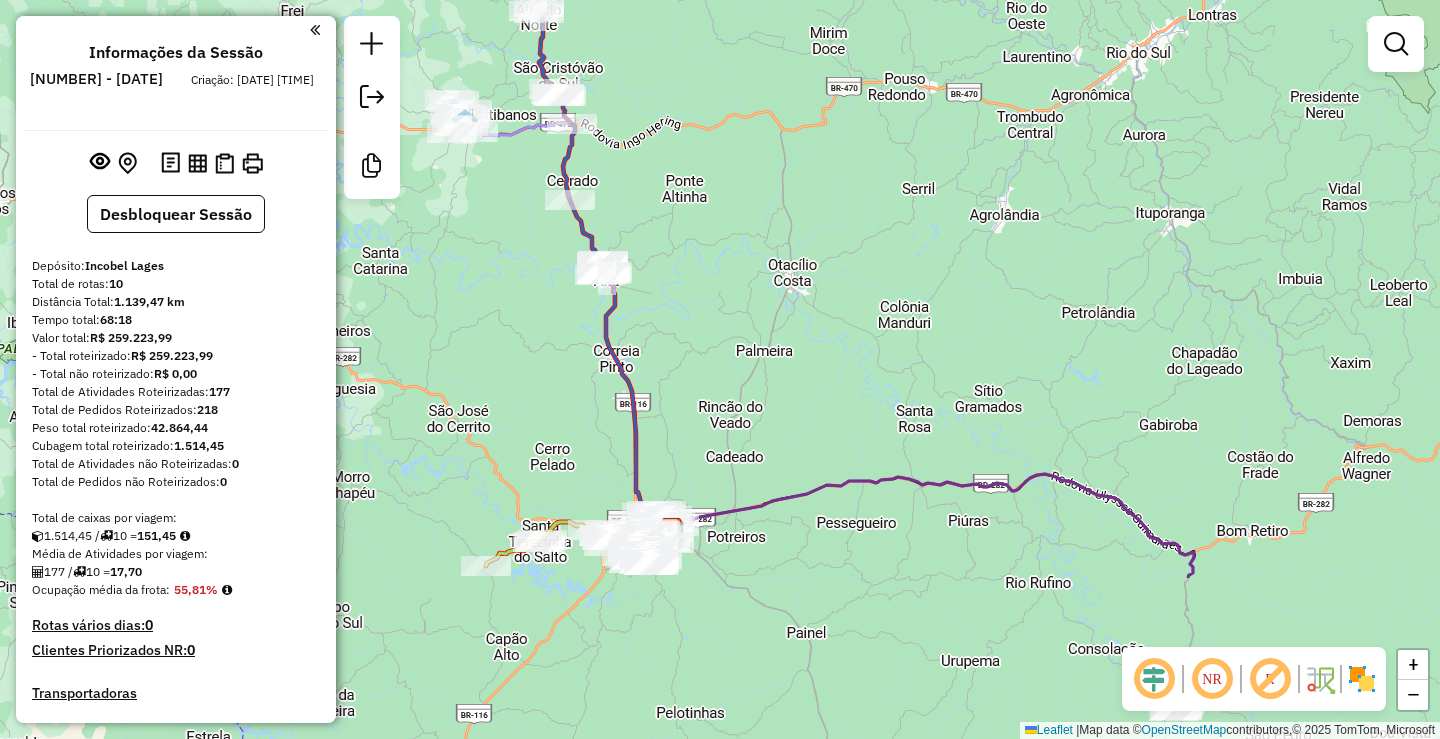 drag, startPoint x: 991, startPoint y: 365, endPoint x: 383, endPoint y: 8, distance: 705.06244 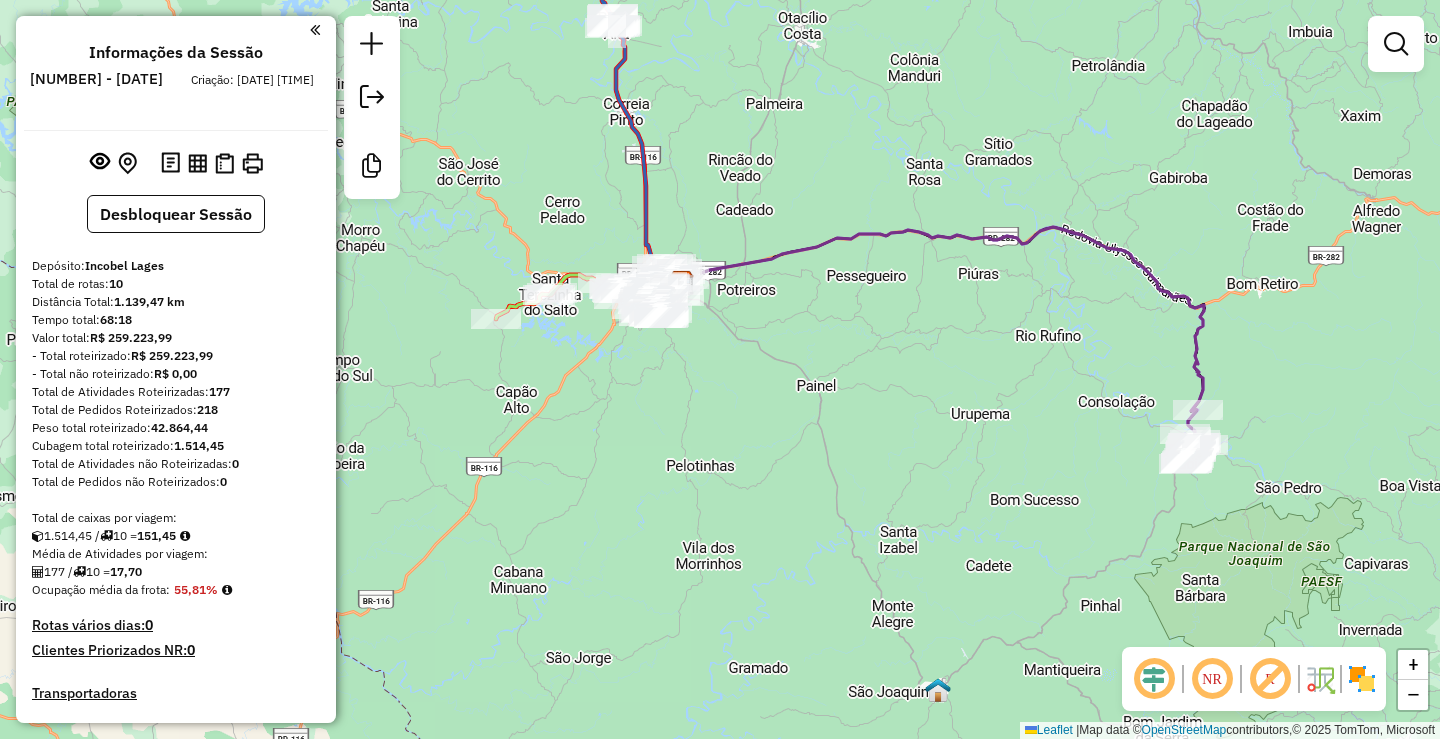 drag, startPoint x: 796, startPoint y: 200, endPoint x: 802, endPoint y: 67, distance: 133.13527 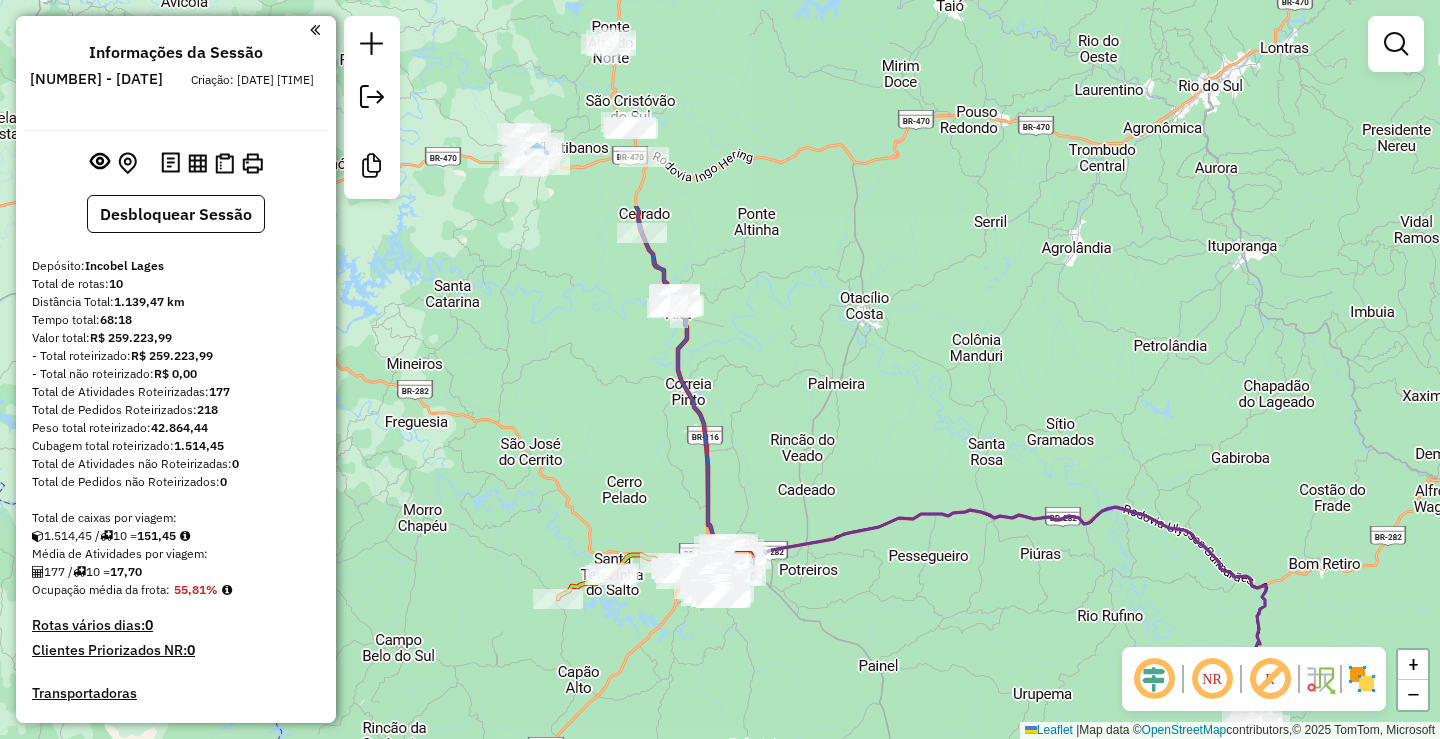 drag, startPoint x: 747, startPoint y: 142, endPoint x: 806, endPoint y: 418, distance: 282.23572 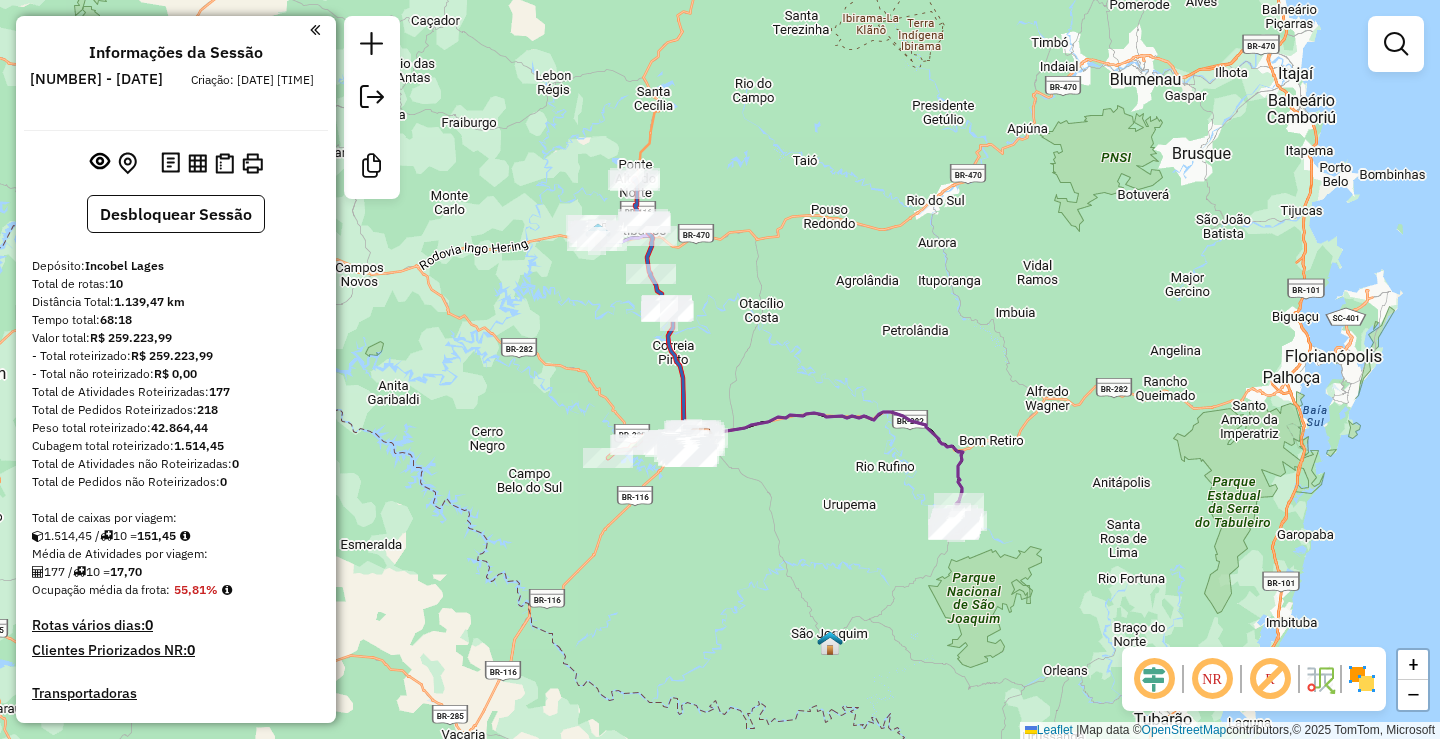 drag, startPoint x: 830, startPoint y: 371, endPoint x: 760, endPoint y: 328, distance: 82.1523 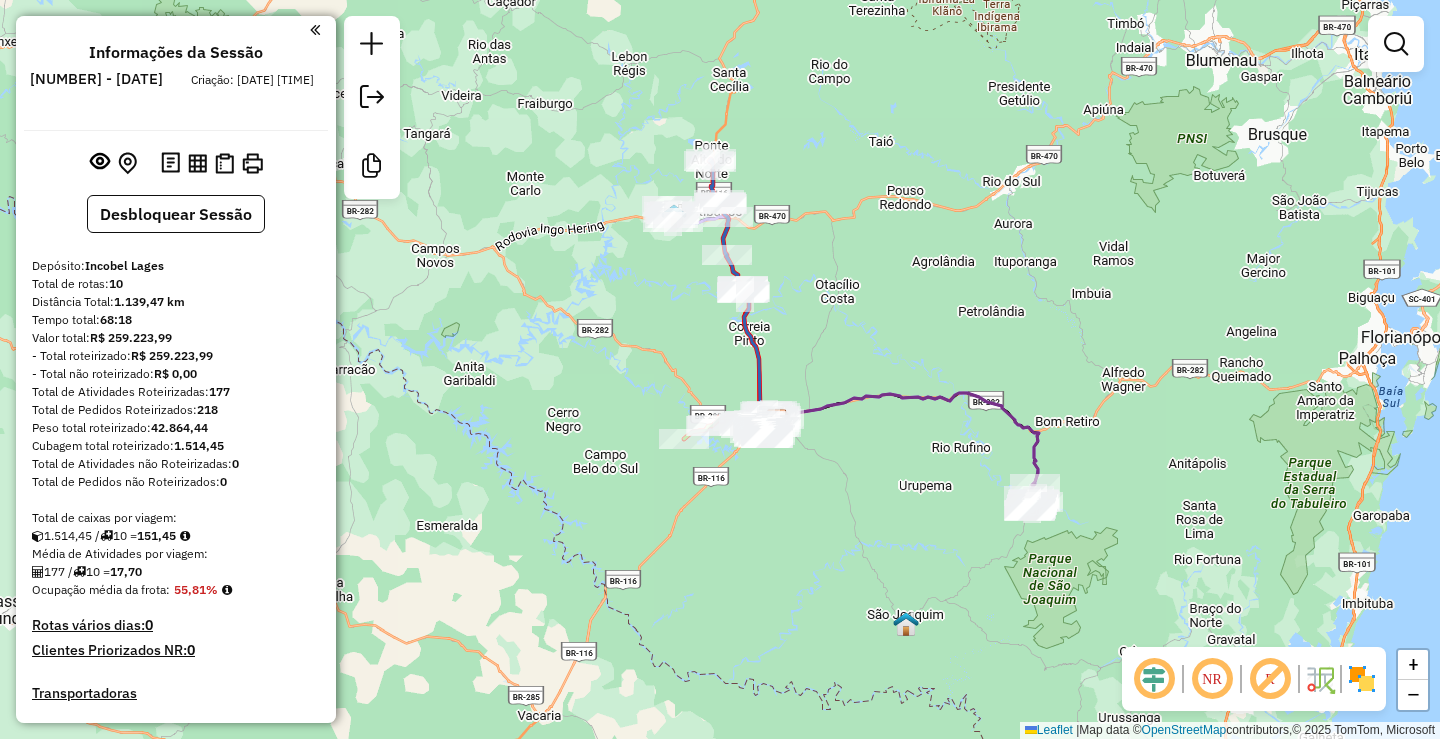 drag, startPoint x: 884, startPoint y: 251, endPoint x: 872, endPoint y: 236, distance: 19.209373 